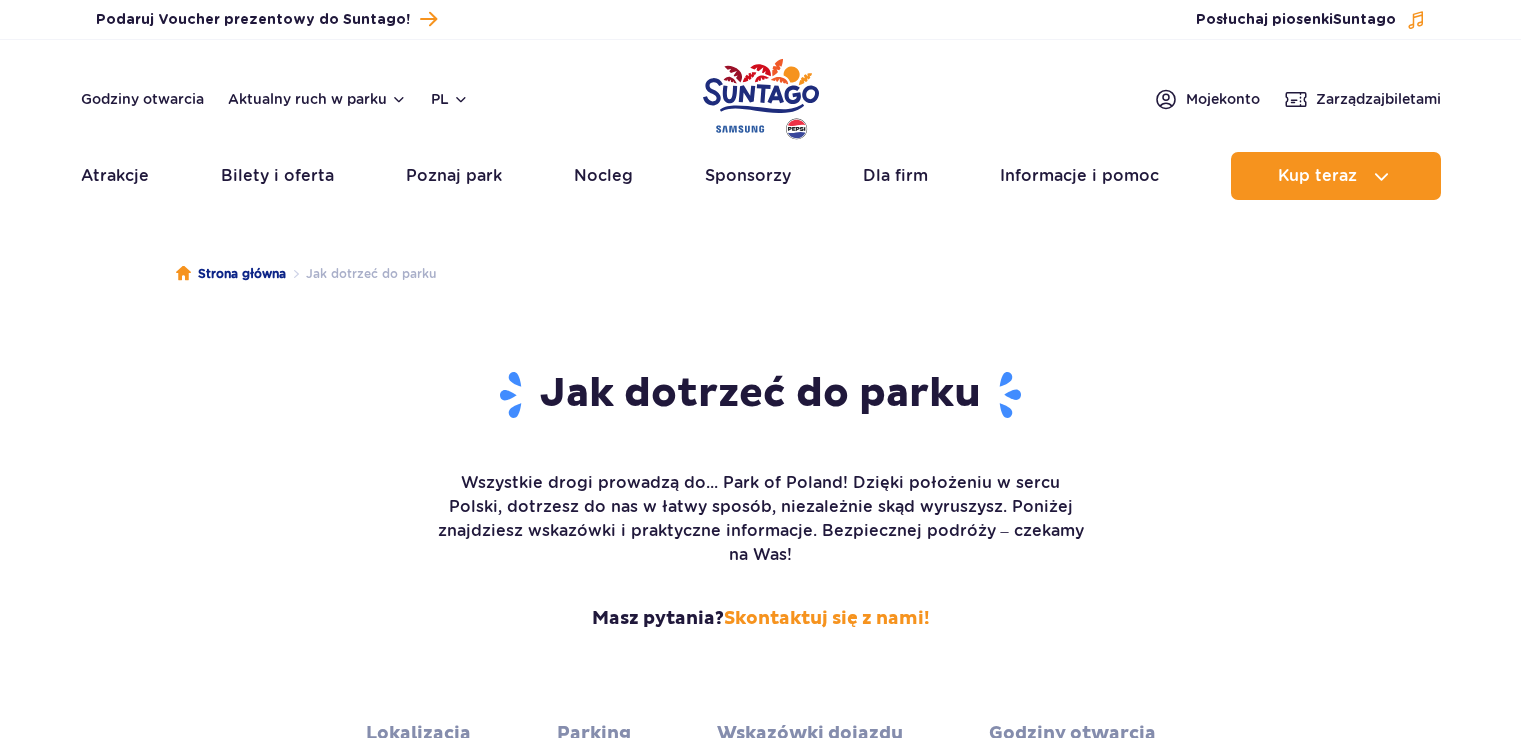 scroll, scrollTop: 0, scrollLeft: 0, axis: both 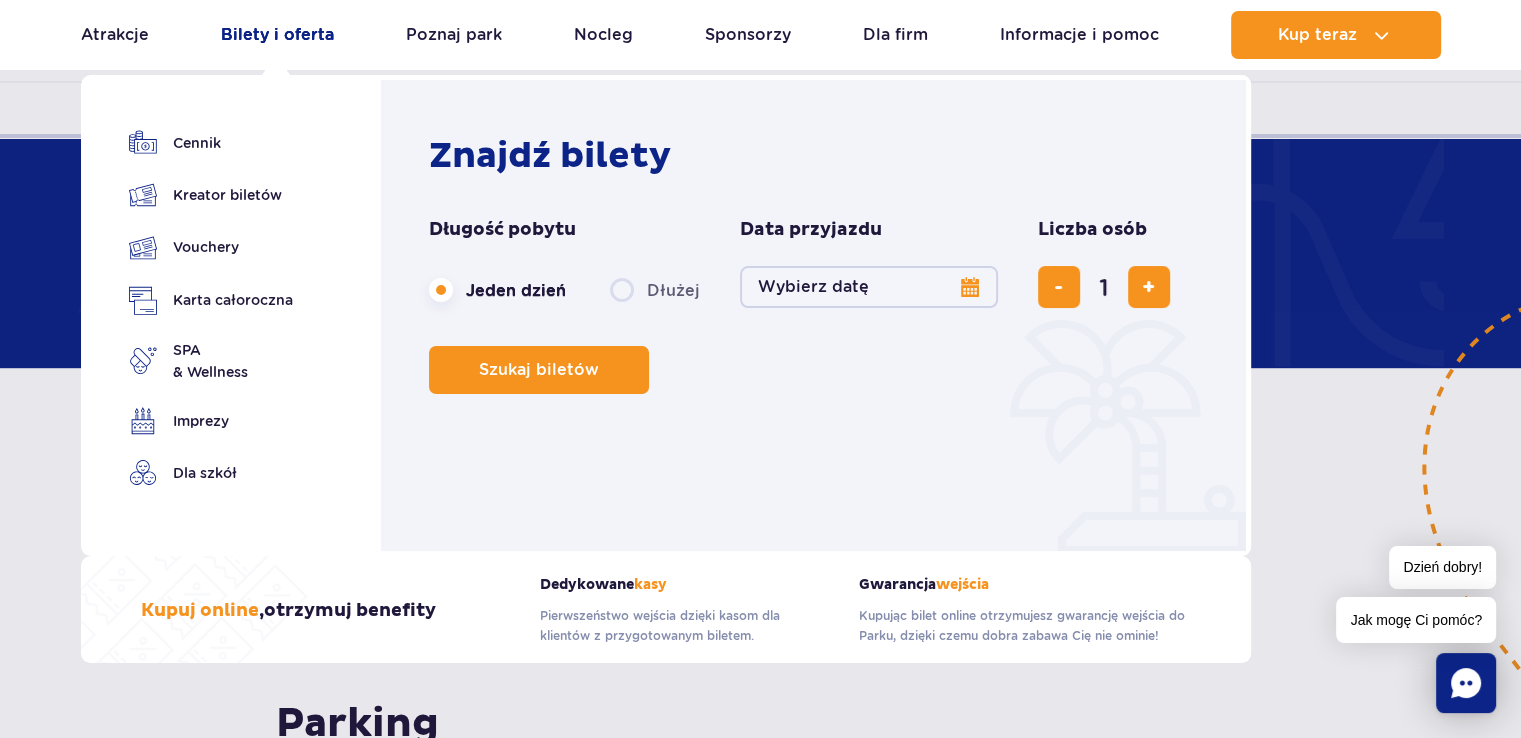 click on "Bilety i oferta" at bounding box center [277, 35] 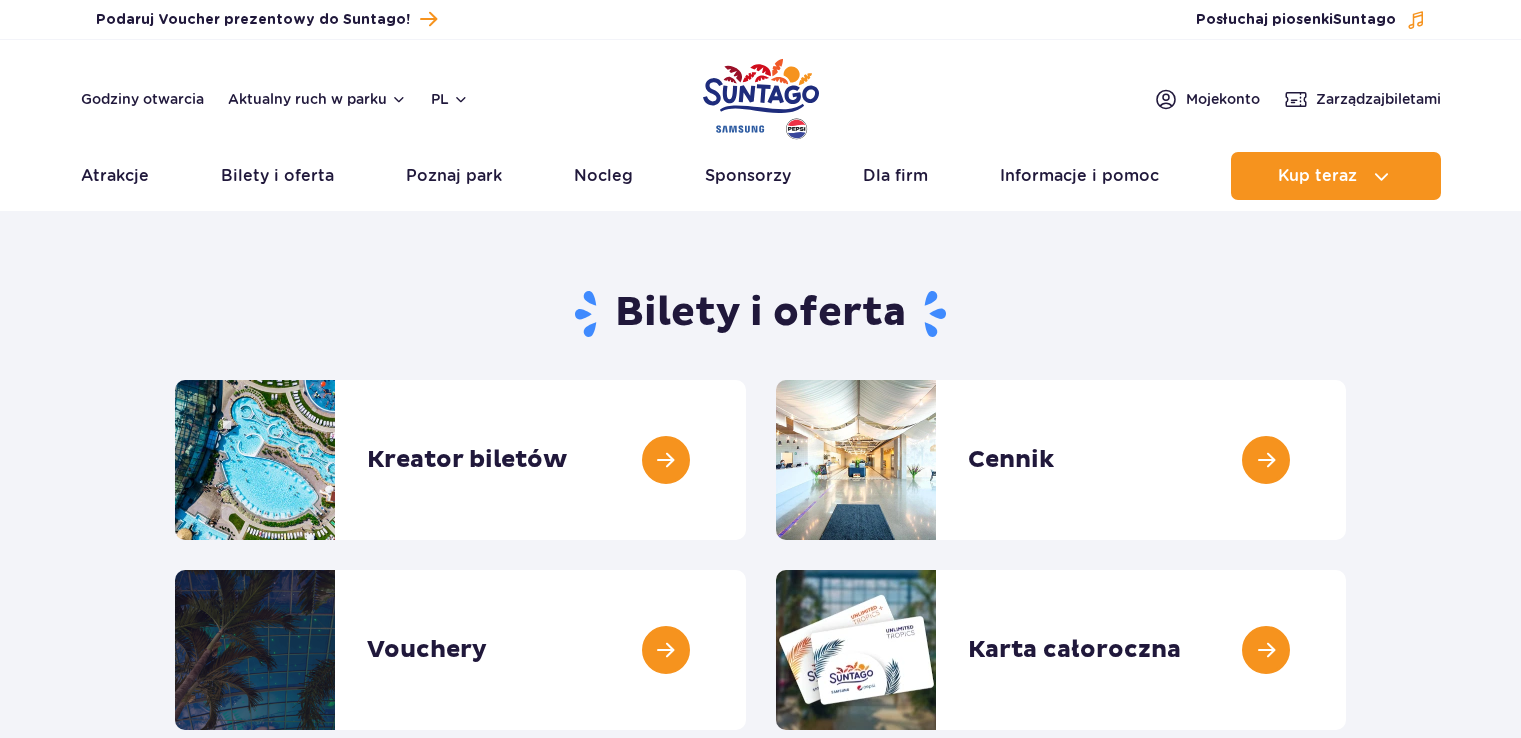 scroll, scrollTop: 0, scrollLeft: 0, axis: both 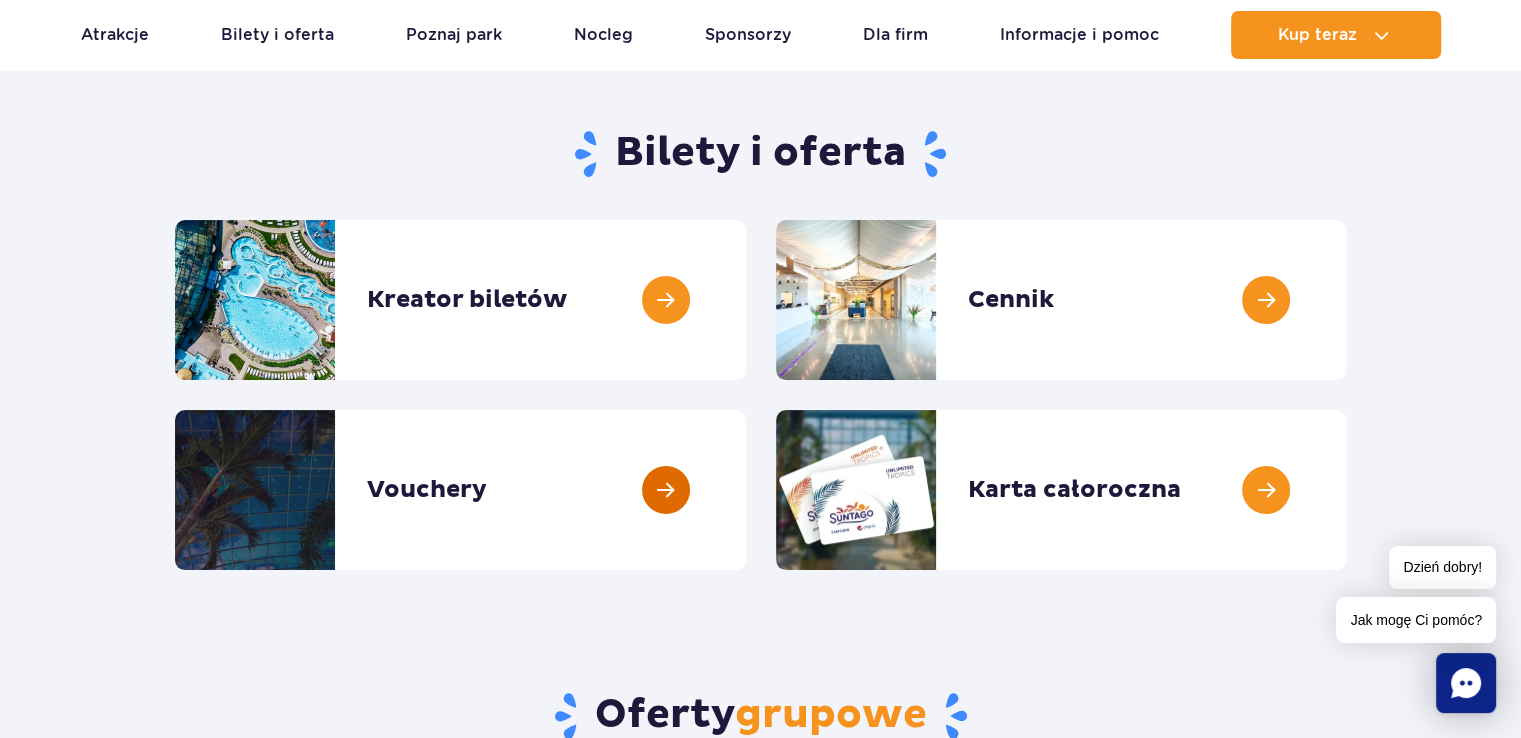 click at bounding box center [746, 490] 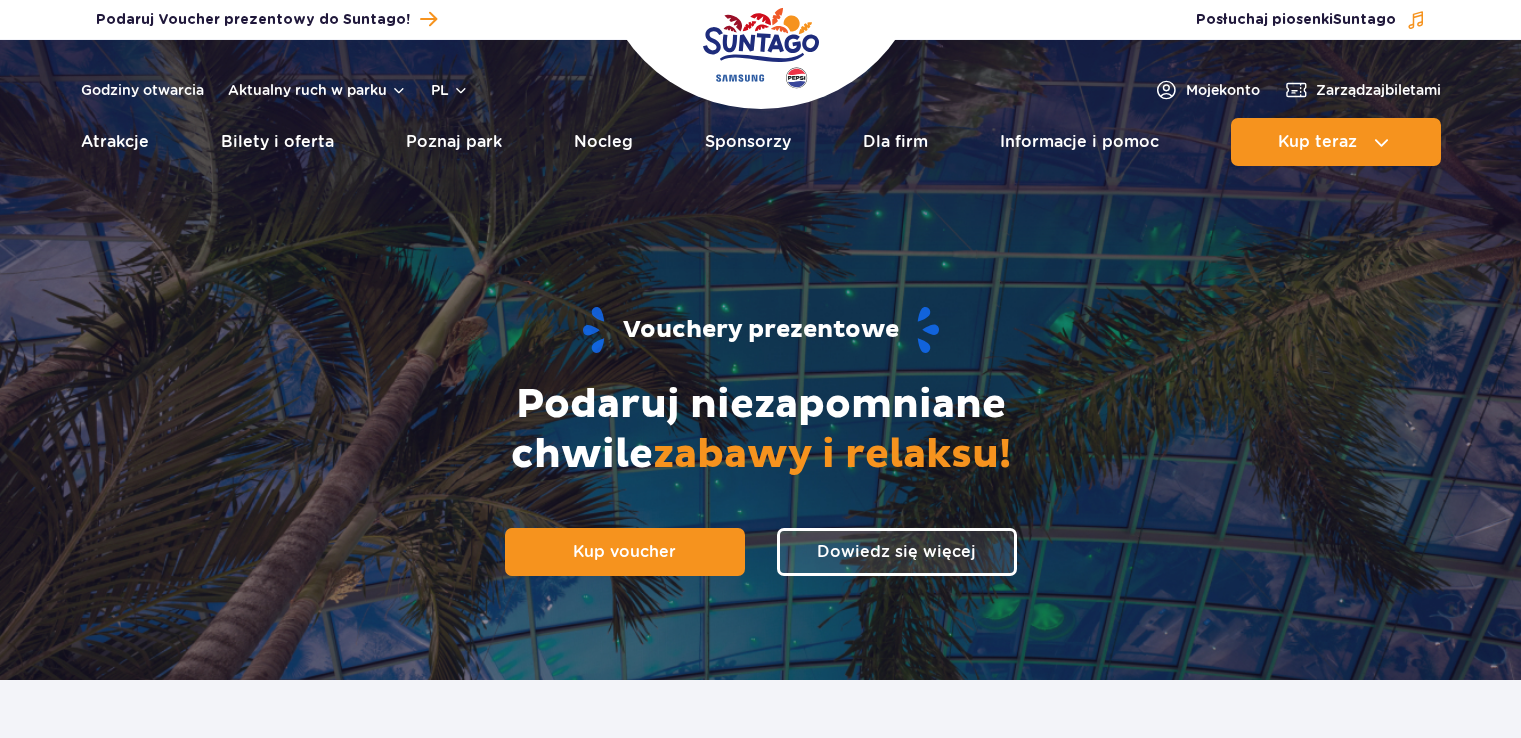 scroll, scrollTop: 0, scrollLeft: 0, axis: both 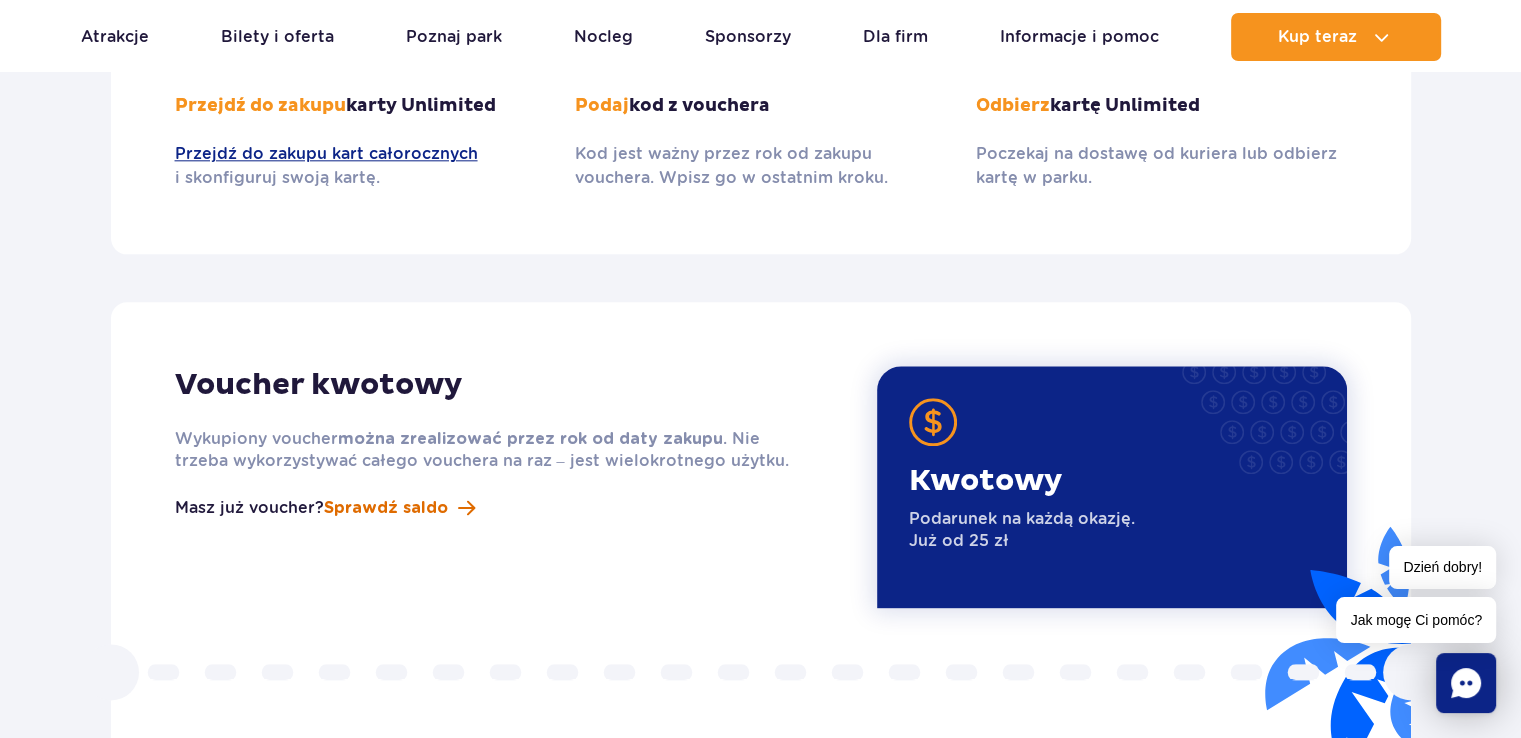 click on "Sprawdź saldo" at bounding box center [386, 508] 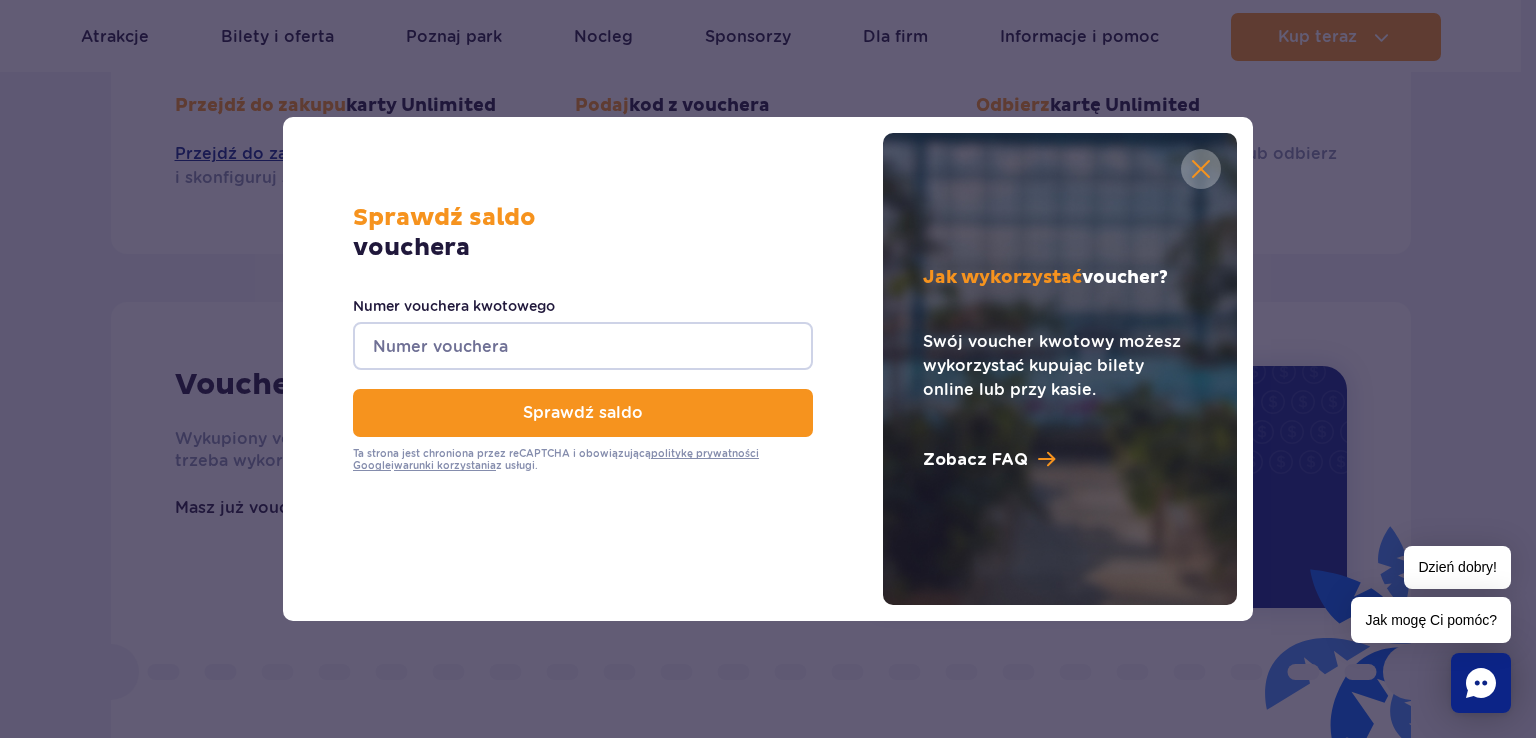 click at bounding box center (1201, 169) 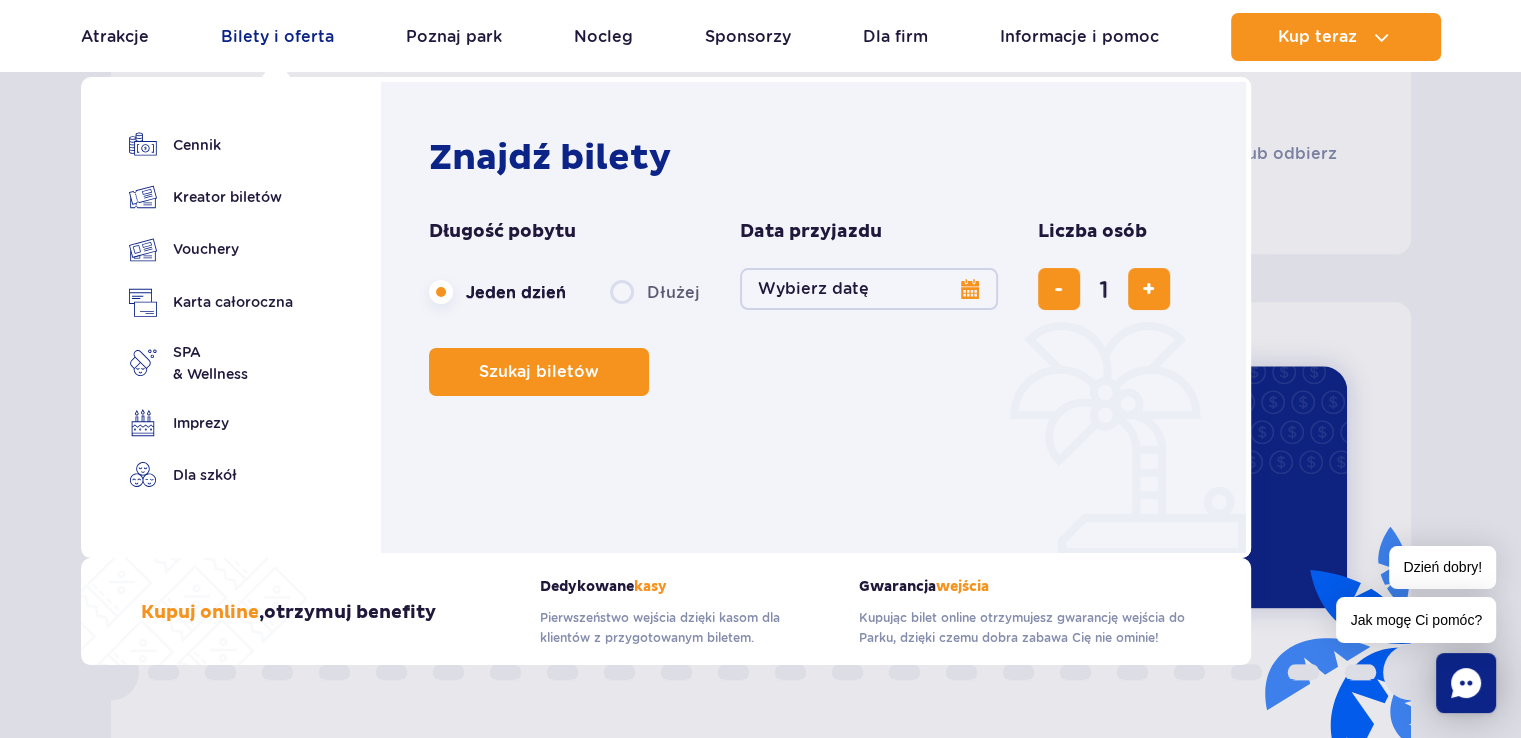 click on "Bilety i oferta" at bounding box center (277, 37) 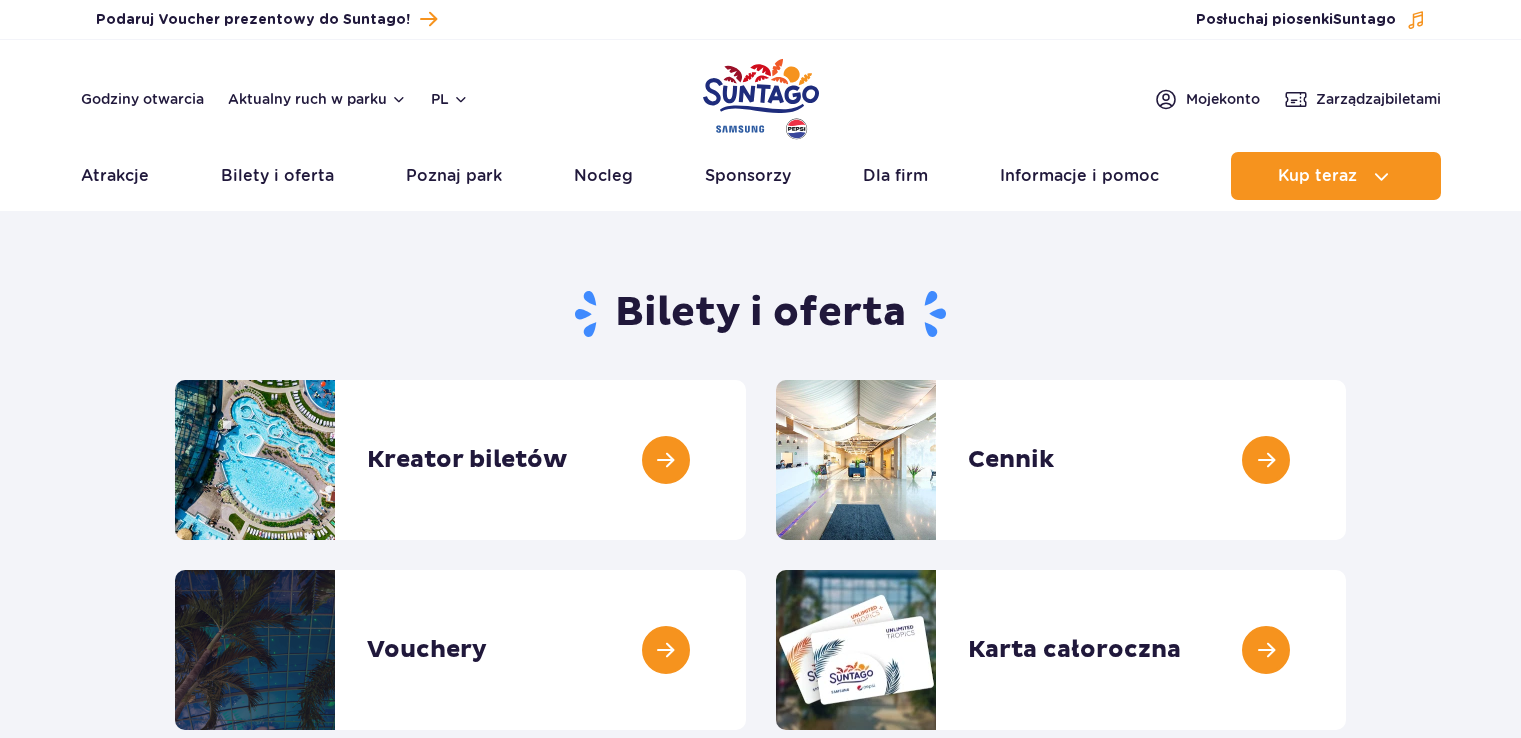 scroll, scrollTop: 0, scrollLeft: 0, axis: both 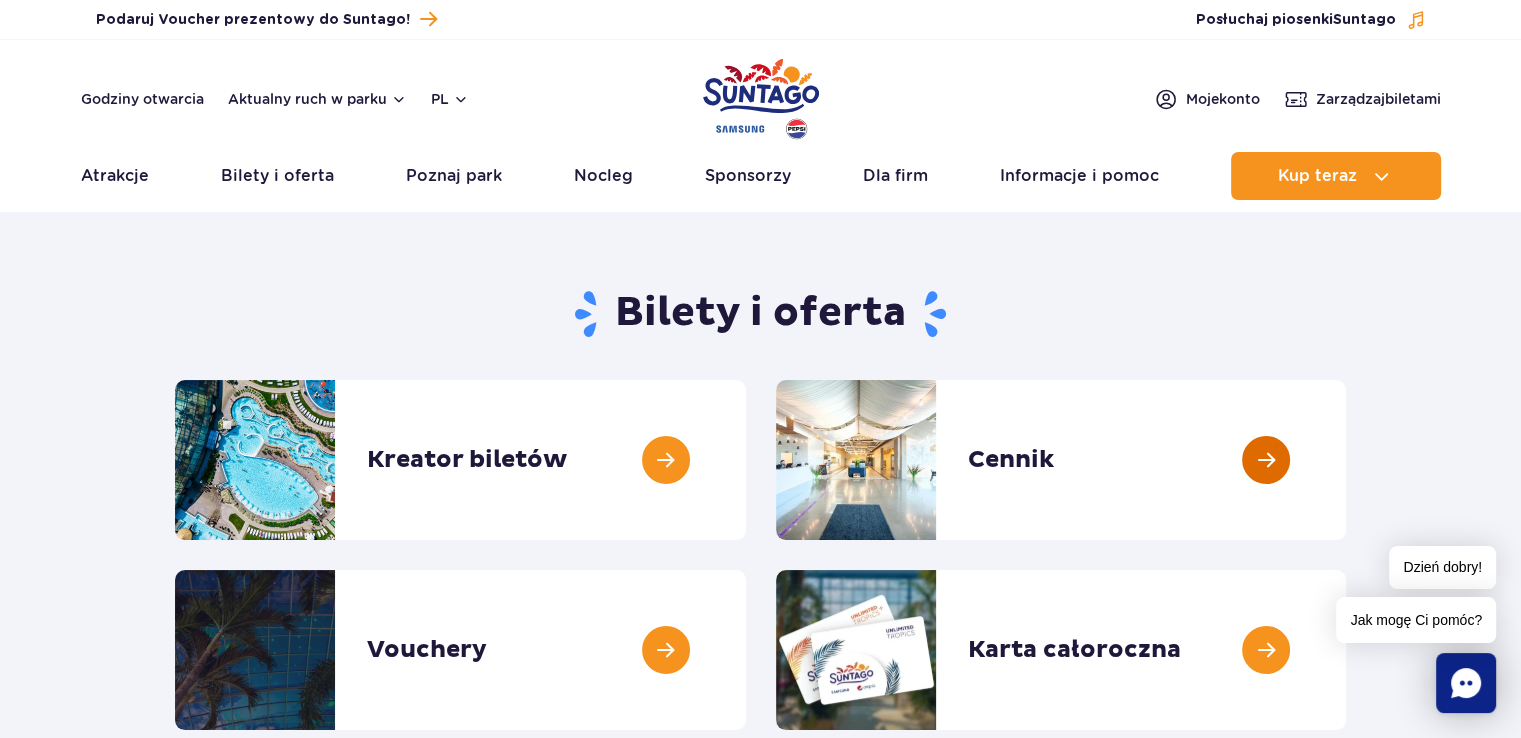 click at bounding box center [1346, 460] 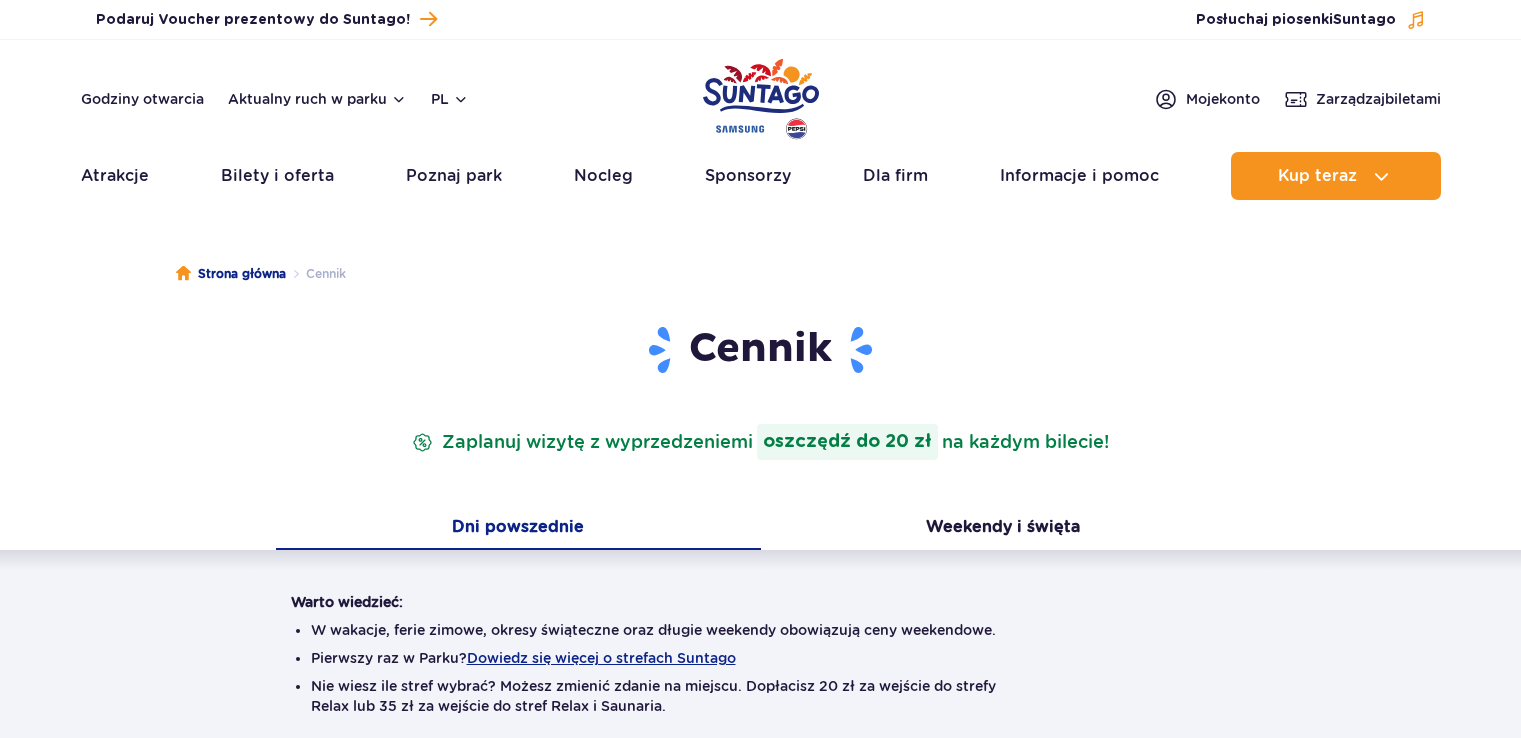 scroll, scrollTop: 0, scrollLeft: 0, axis: both 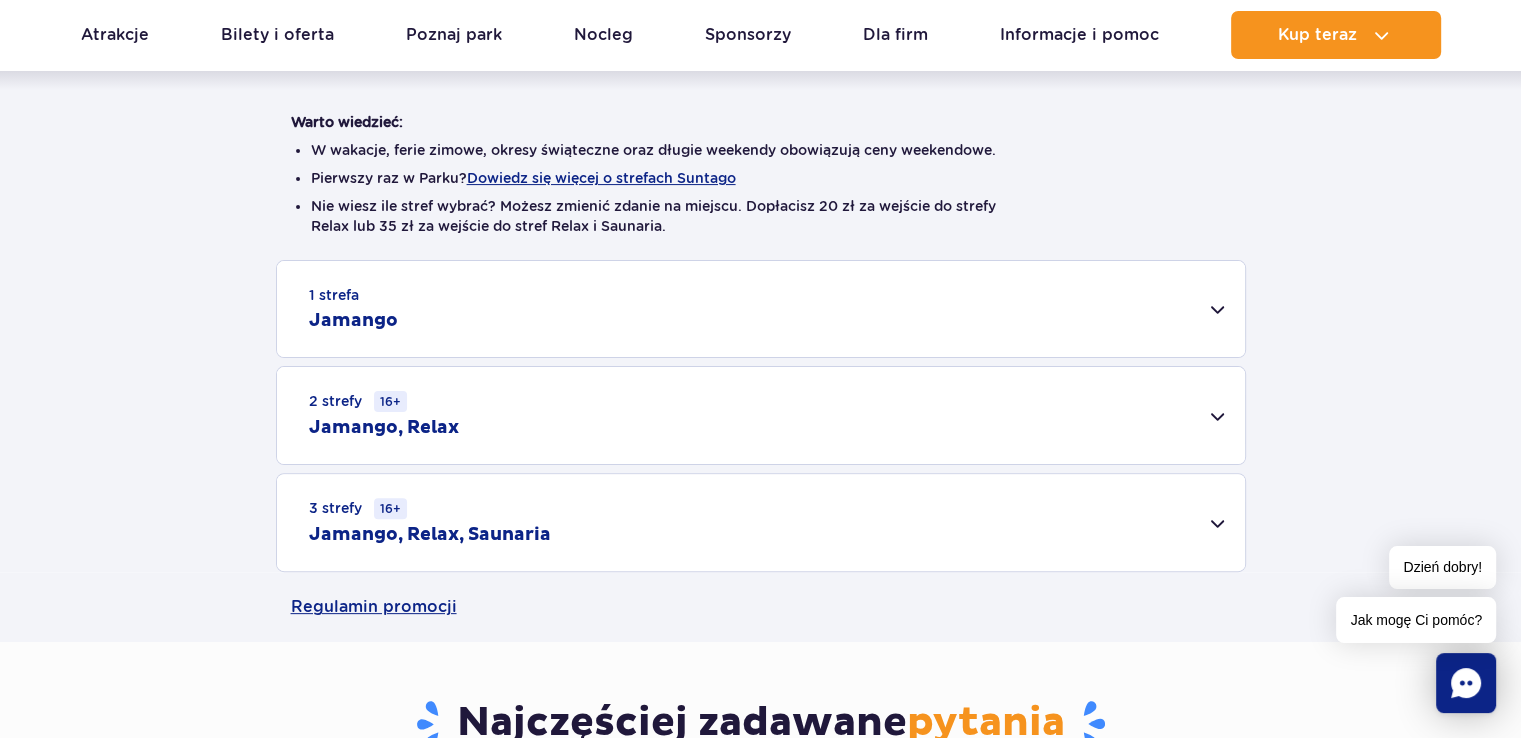 click on "1 strefa
Jamango" at bounding box center (761, 309) 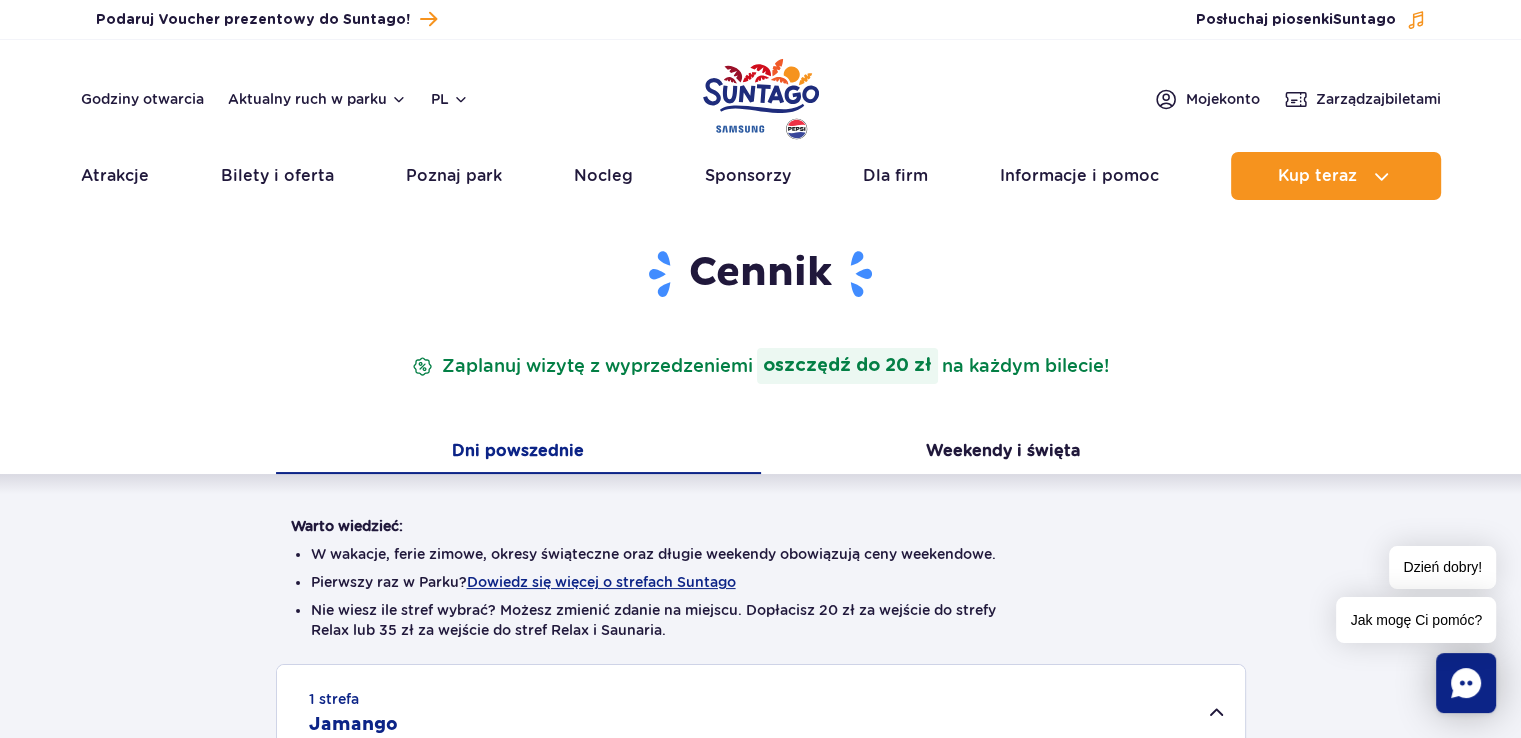 scroll, scrollTop: 0, scrollLeft: 0, axis: both 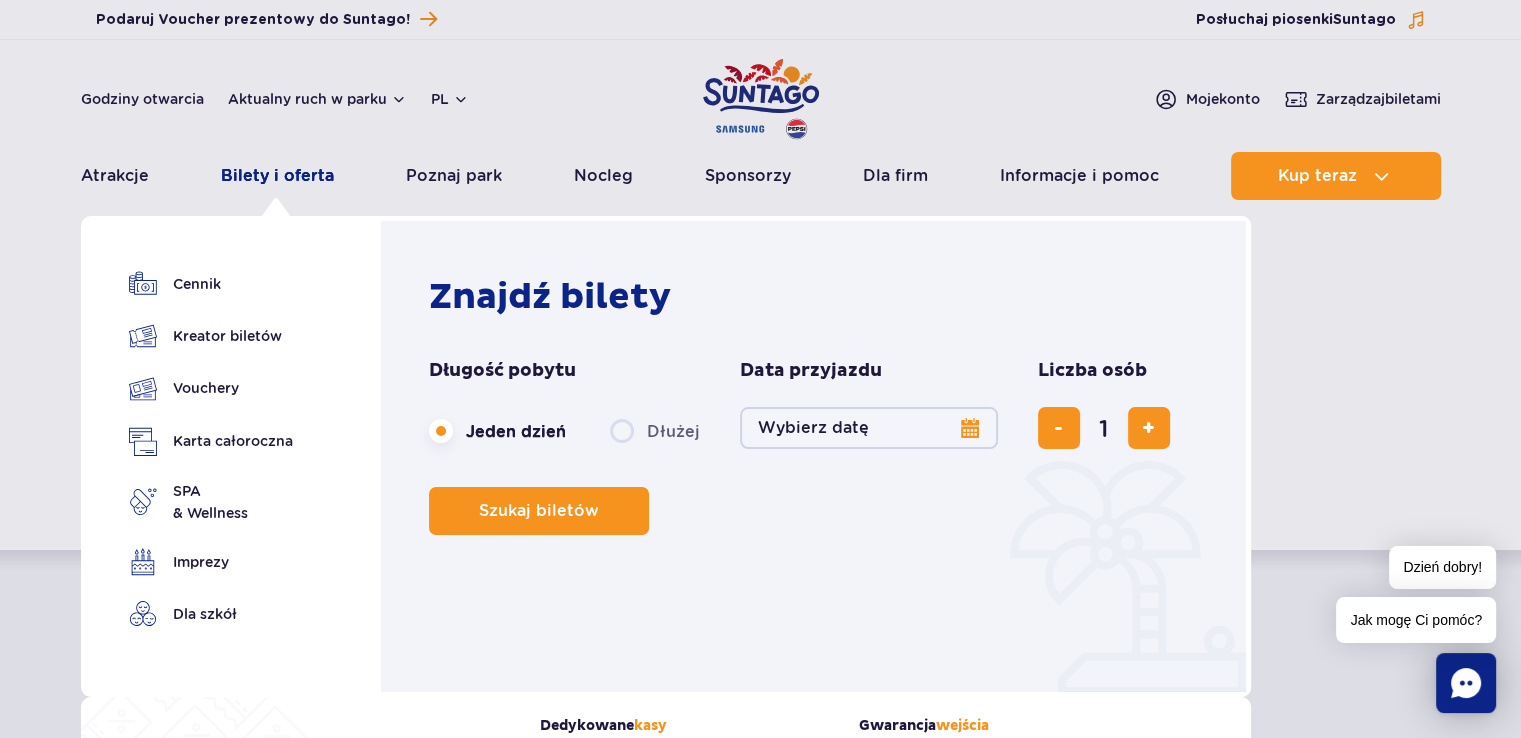 click on "Bilety i oferta" at bounding box center (277, 176) 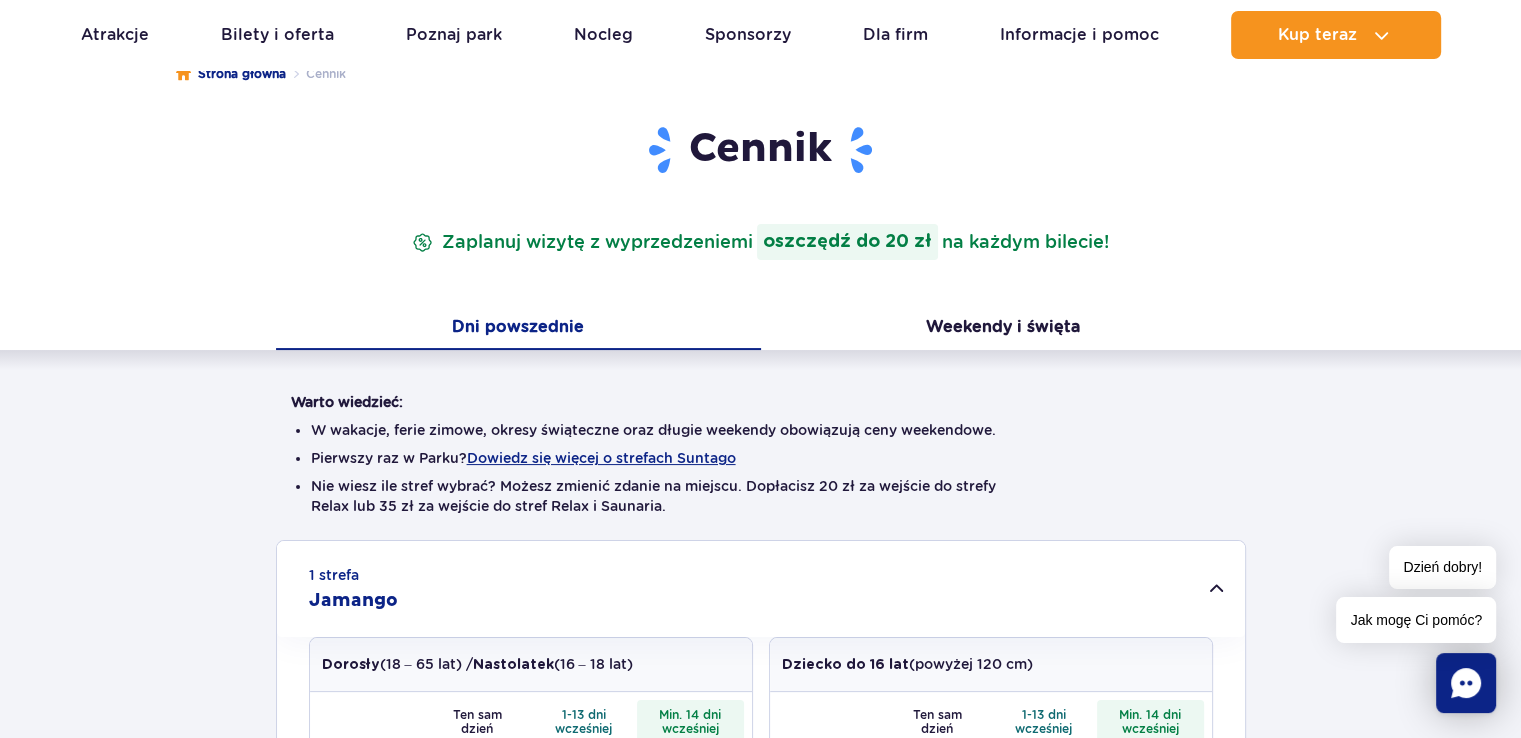 scroll, scrollTop: 280, scrollLeft: 0, axis: vertical 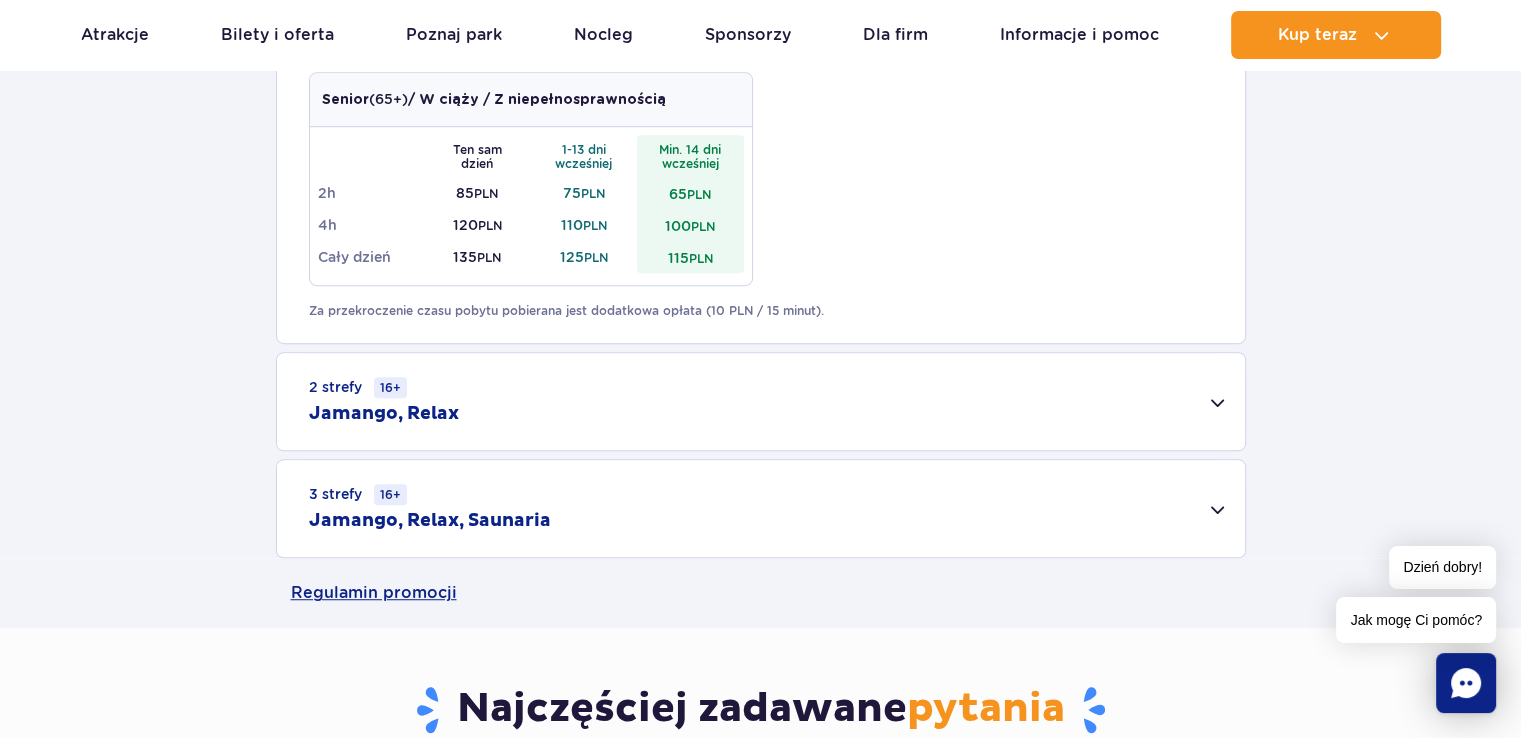 click on "2 strefy  16+
Jamango, Relax" at bounding box center (761, 401) 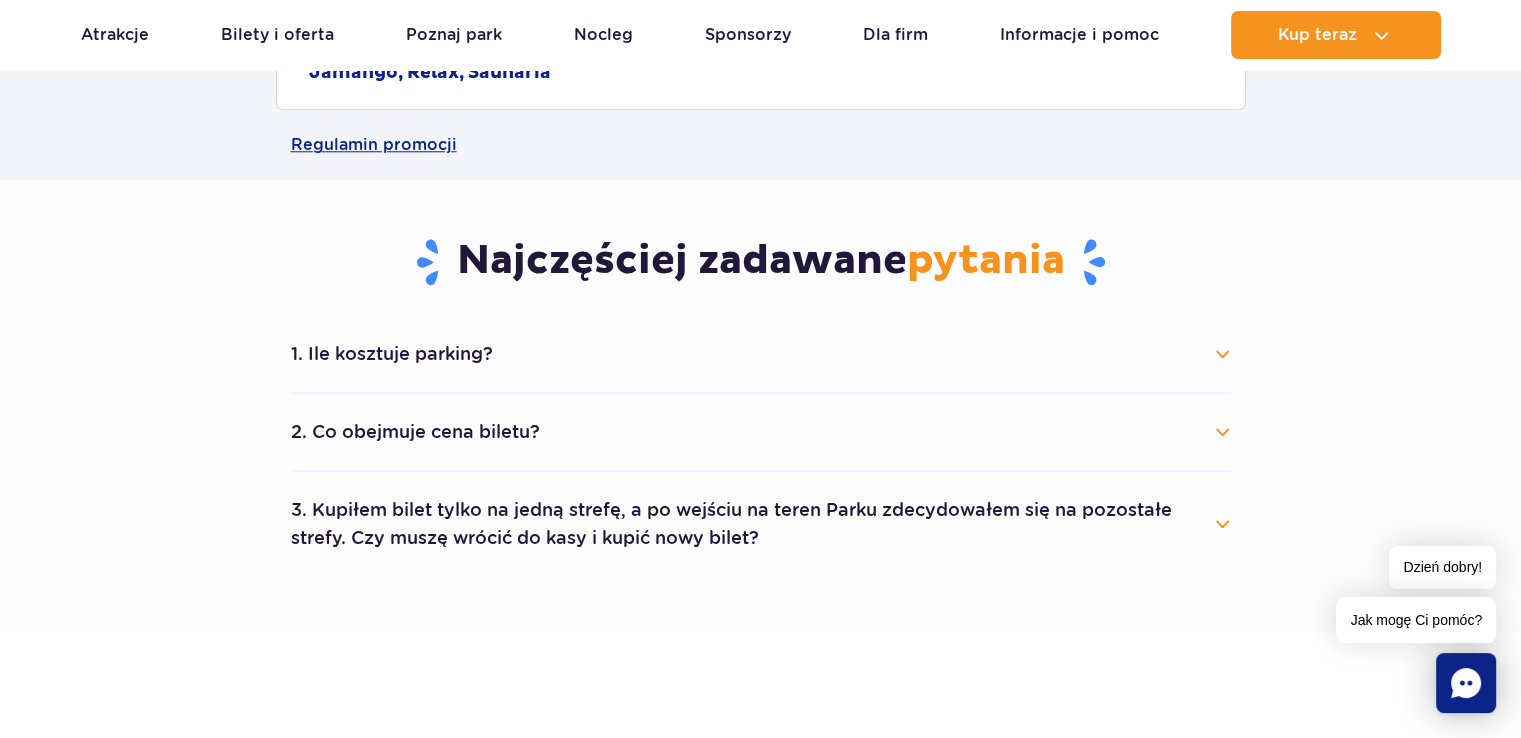 scroll, scrollTop: 1985, scrollLeft: 0, axis: vertical 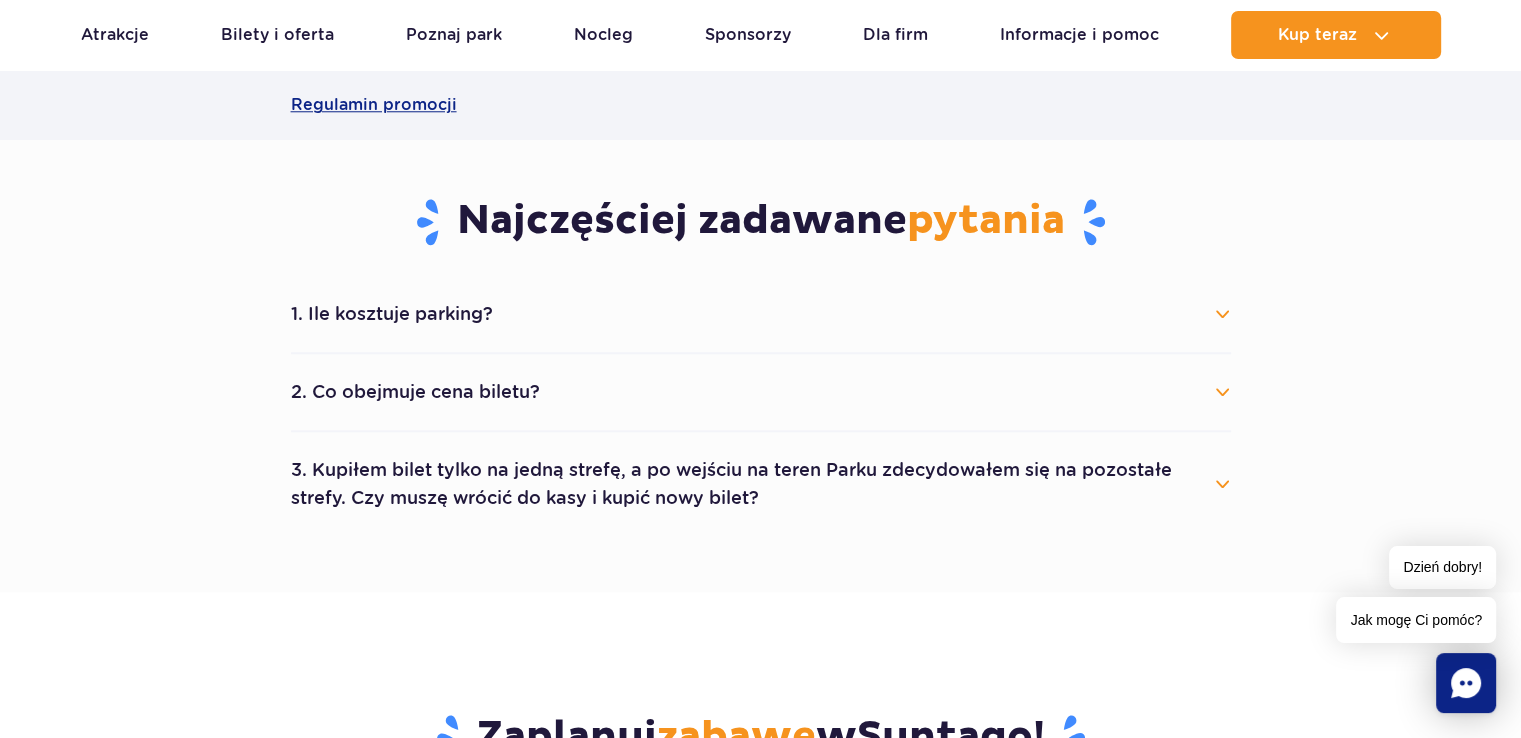 click on "2. Co obejmuje cena biletu?" at bounding box center (761, 392) 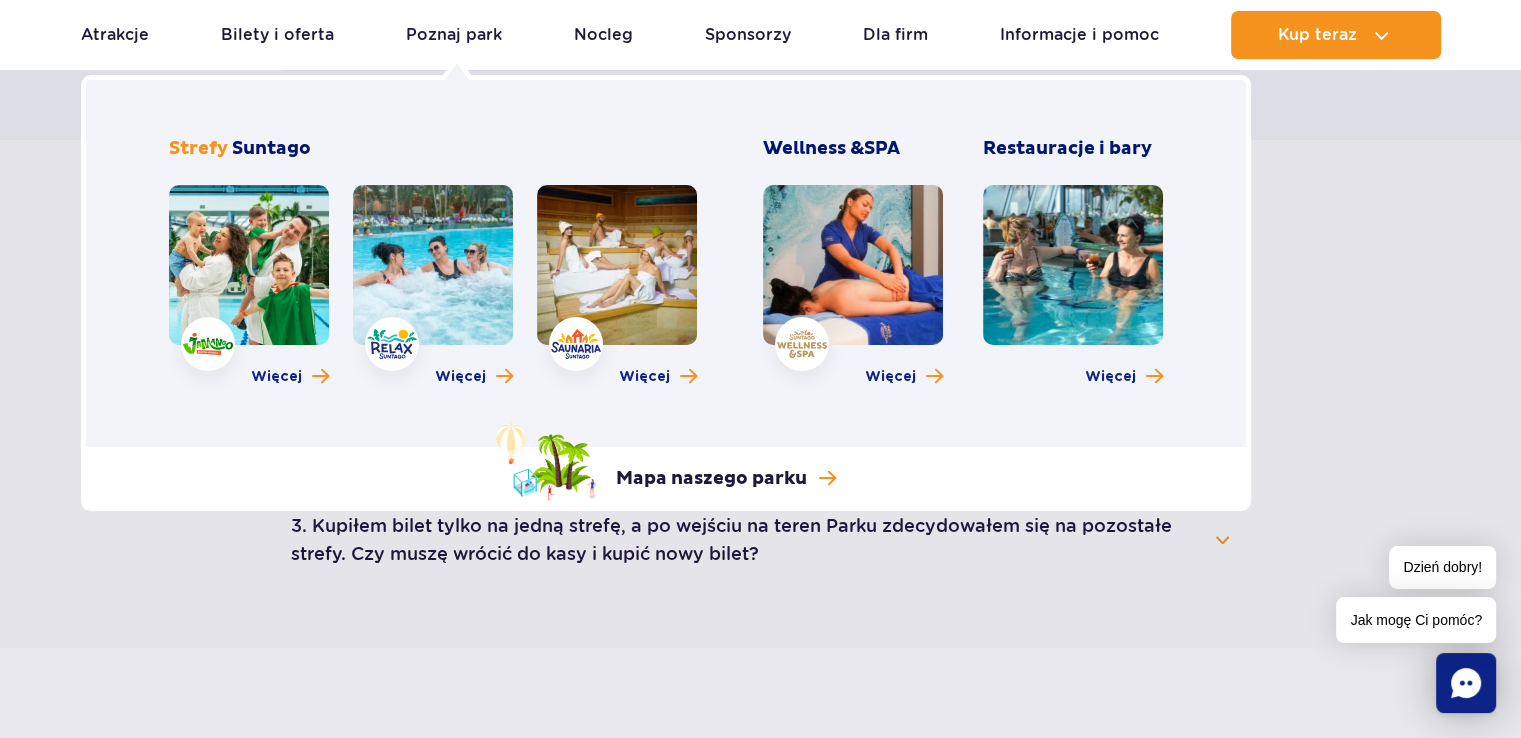 click at bounding box center (249, 265) 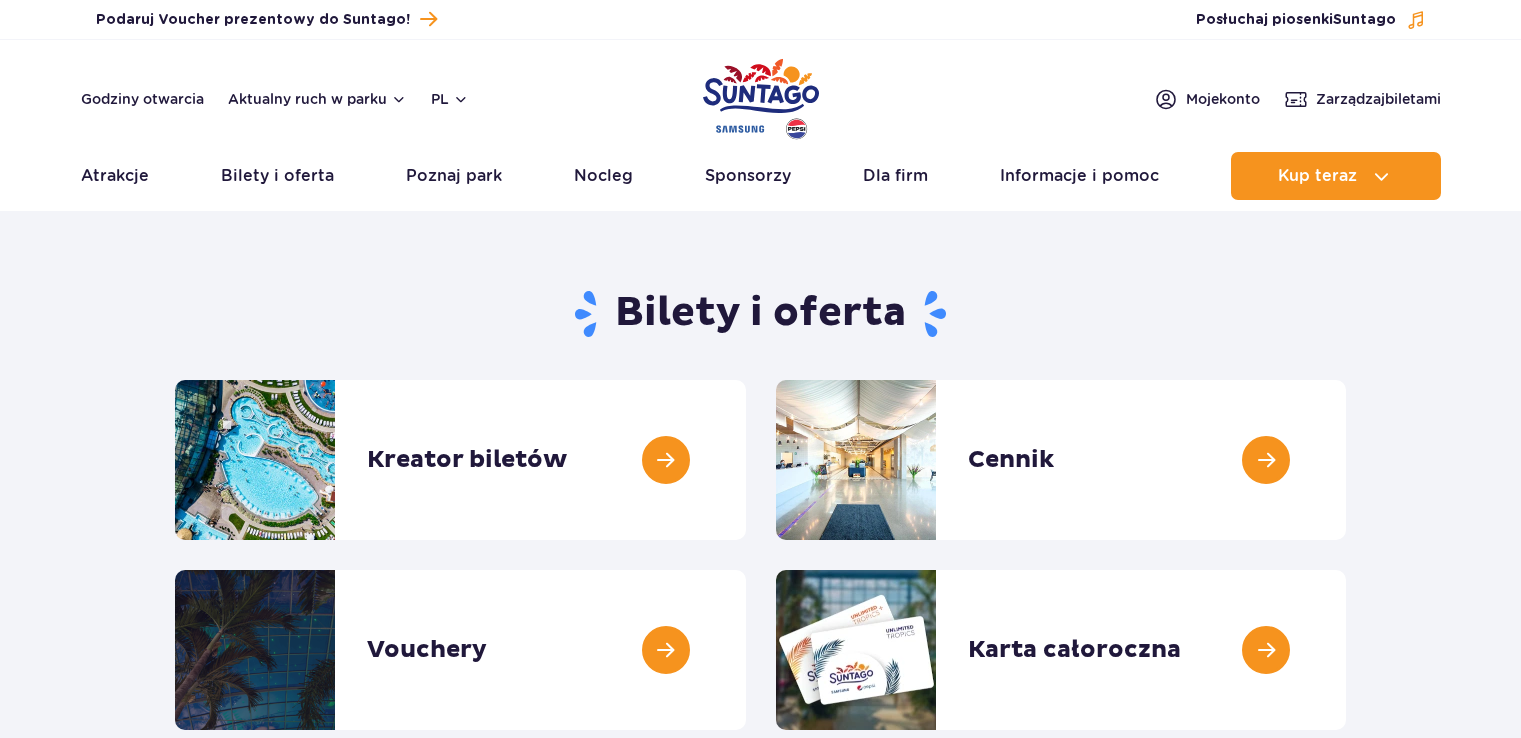 scroll, scrollTop: 0, scrollLeft: 0, axis: both 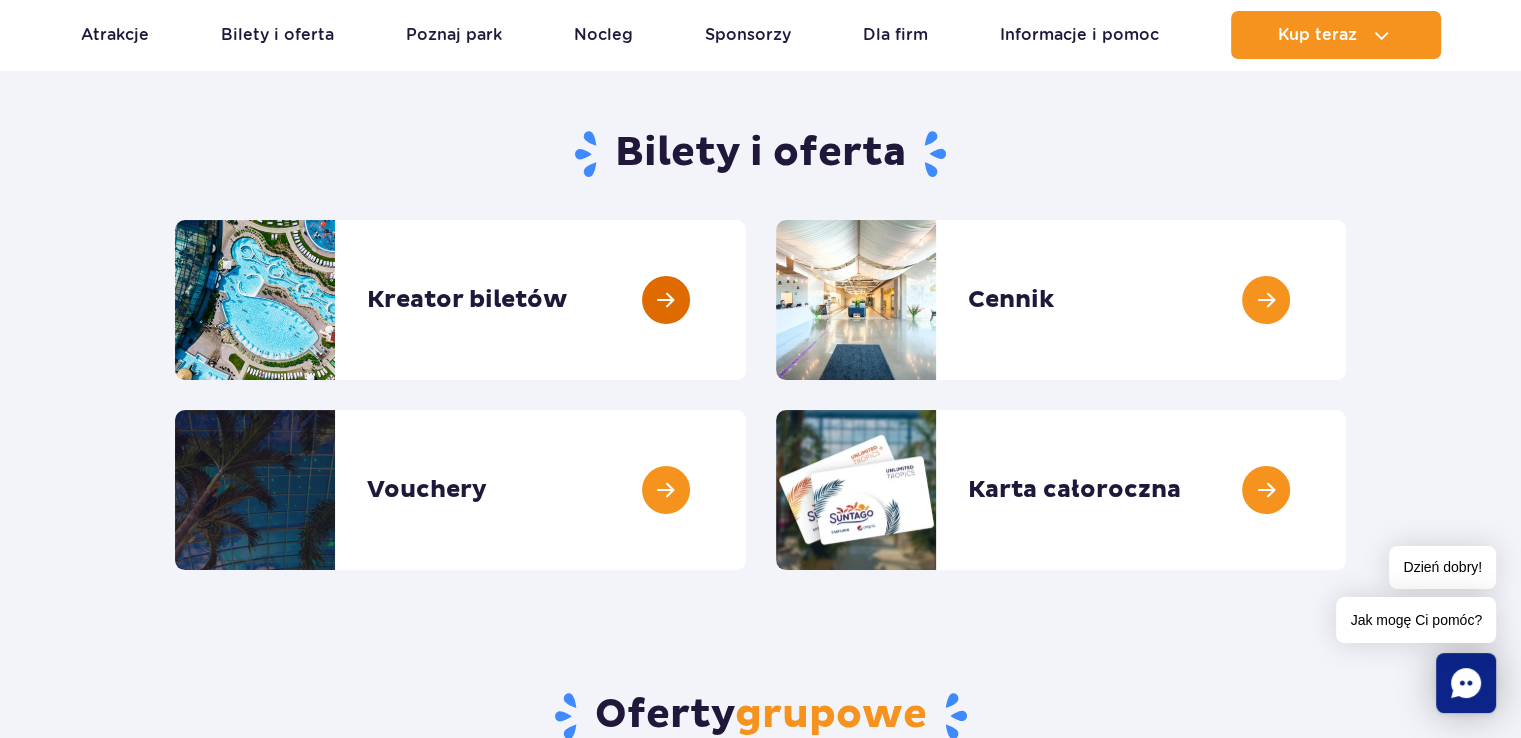 click at bounding box center (746, 300) 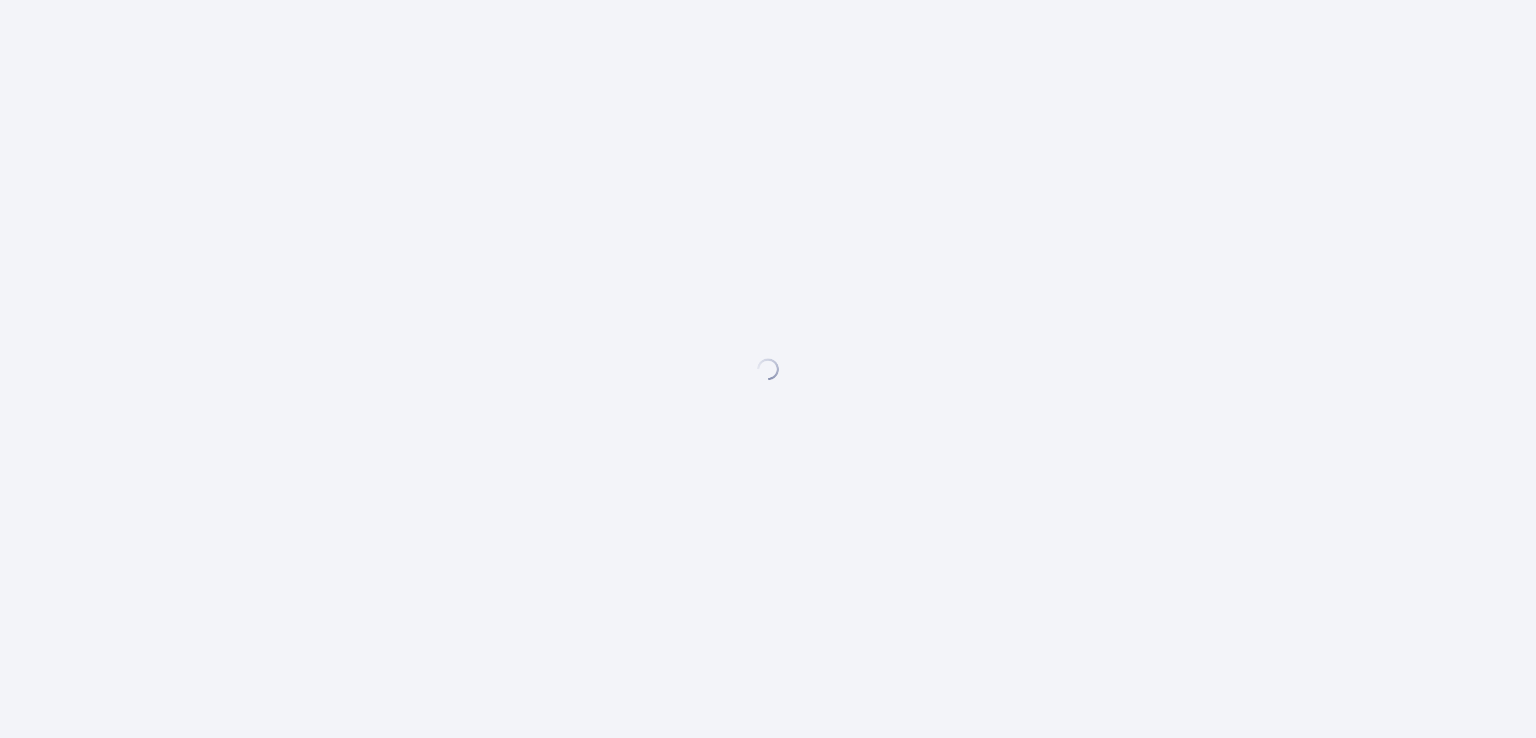scroll, scrollTop: 0, scrollLeft: 0, axis: both 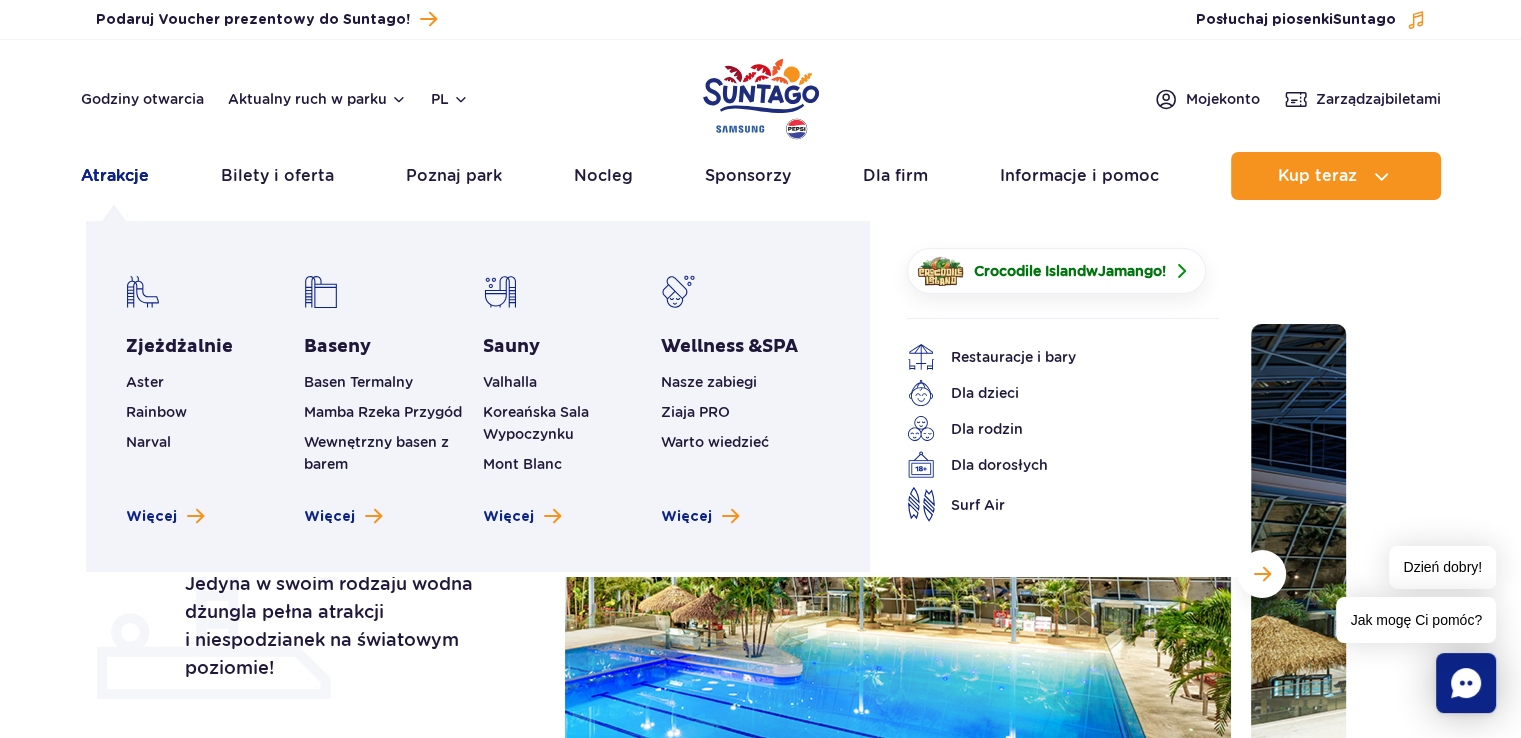 click on "Atrakcje" at bounding box center (115, 176) 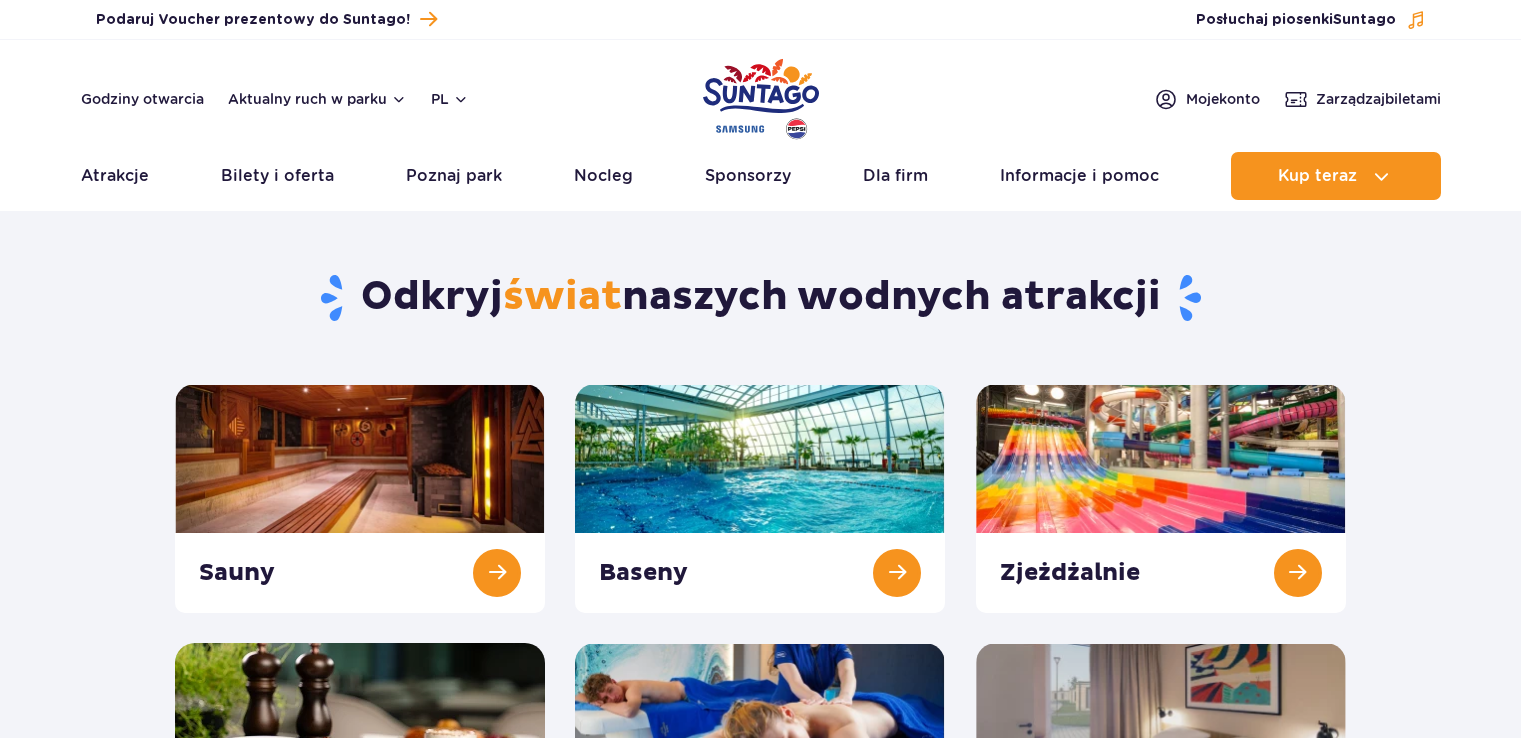 scroll, scrollTop: 0, scrollLeft: 0, axis: both 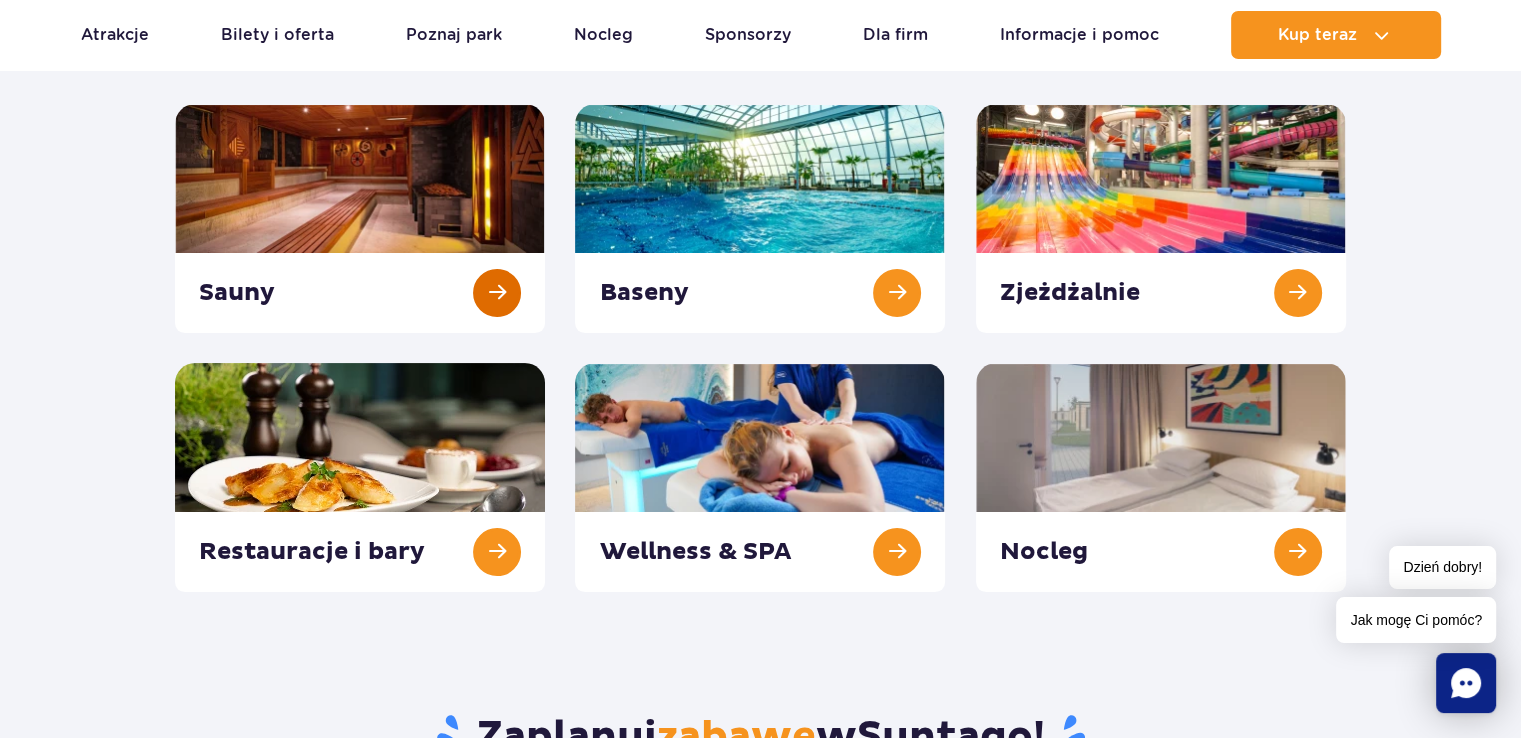 click at bounding box center [360, 218] 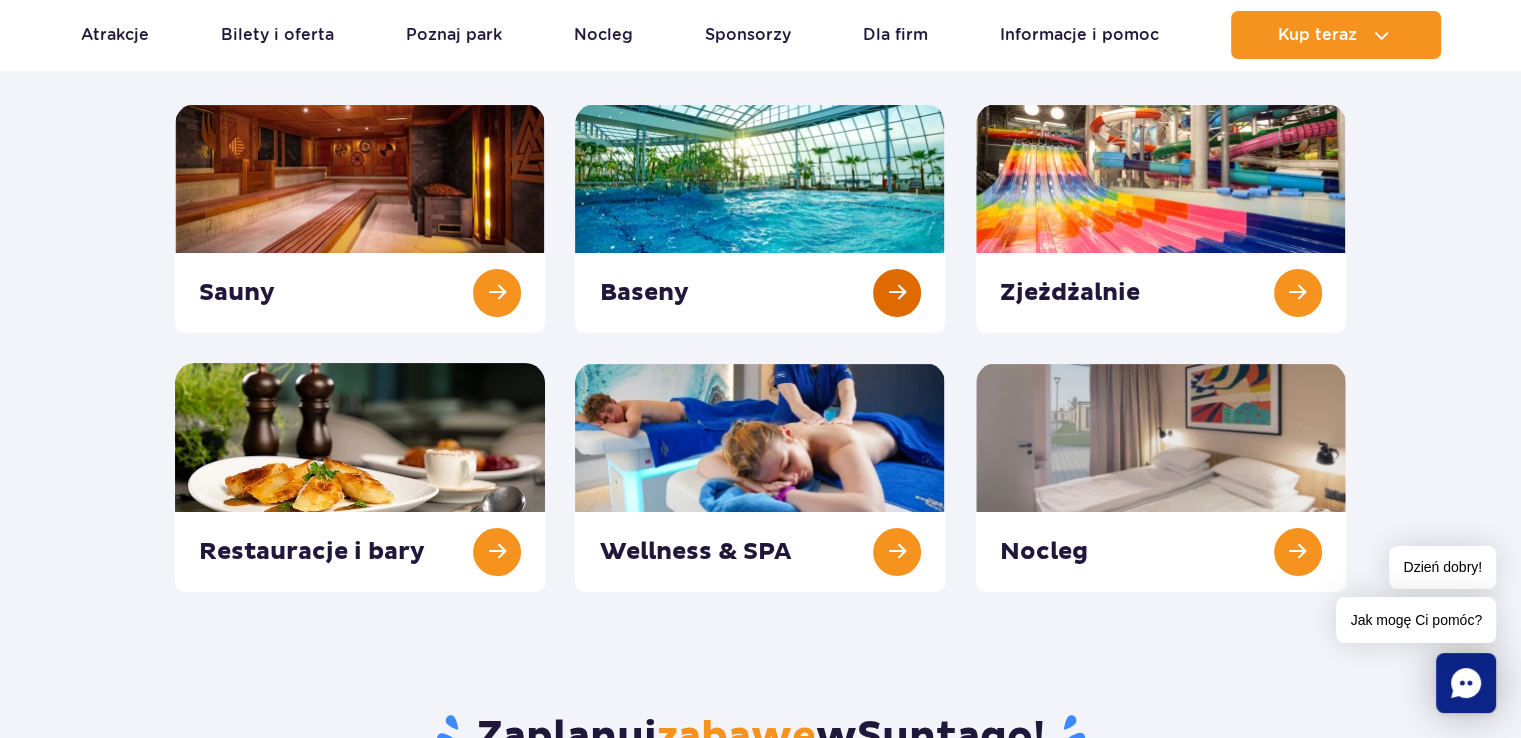 click at bounding box center [760, 218] 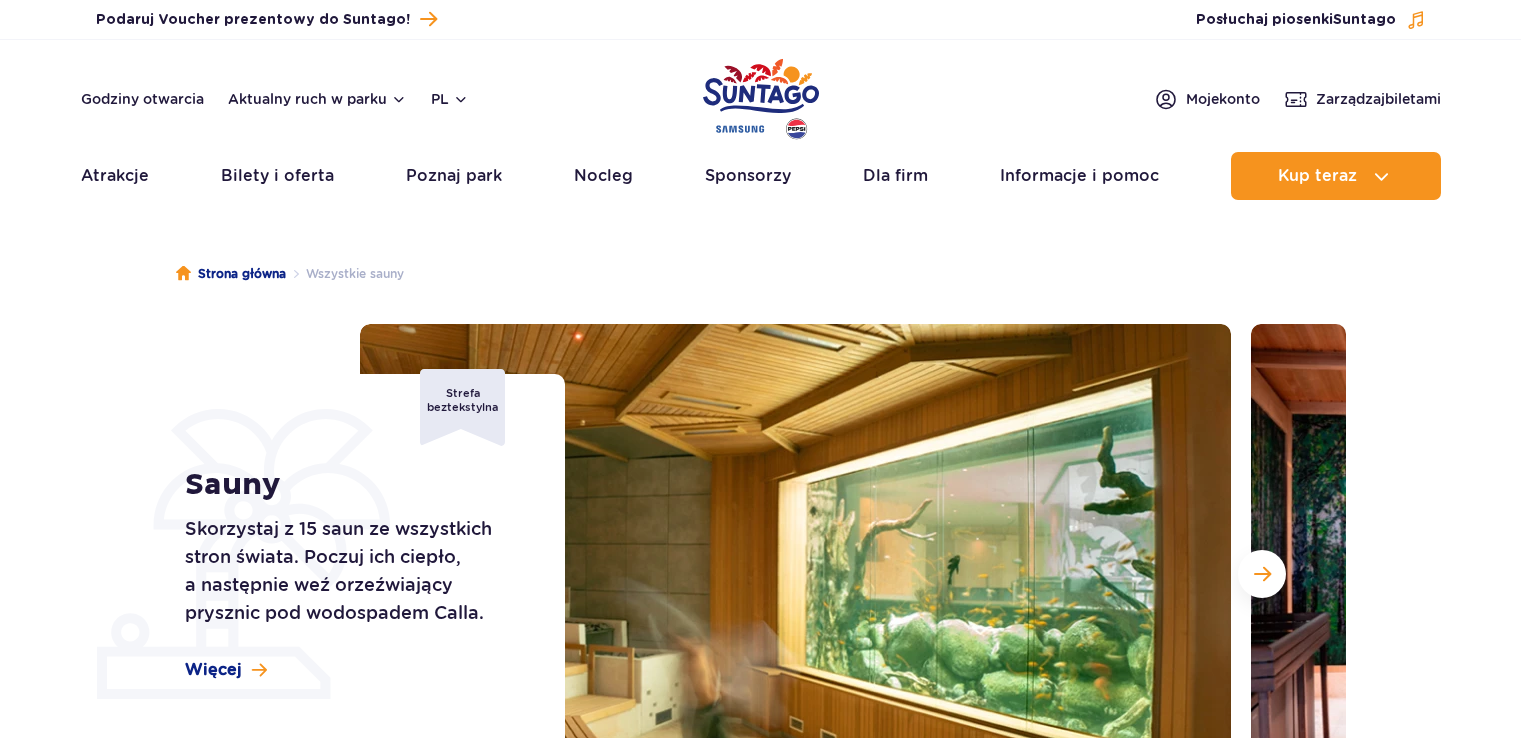 scroll, scrollTop: 0, scrollLeft: 0, axis: both 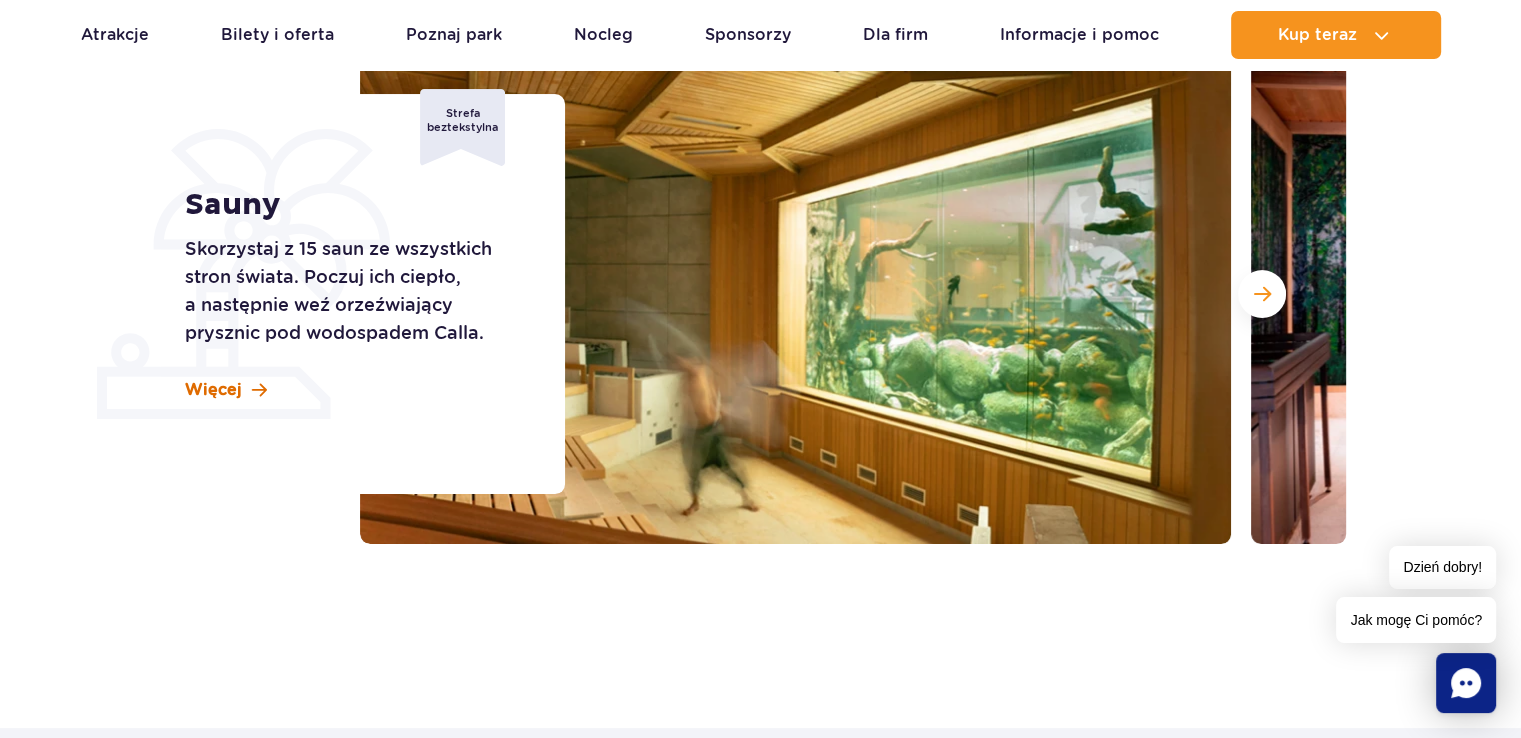 click at bounding box center [259, 390] 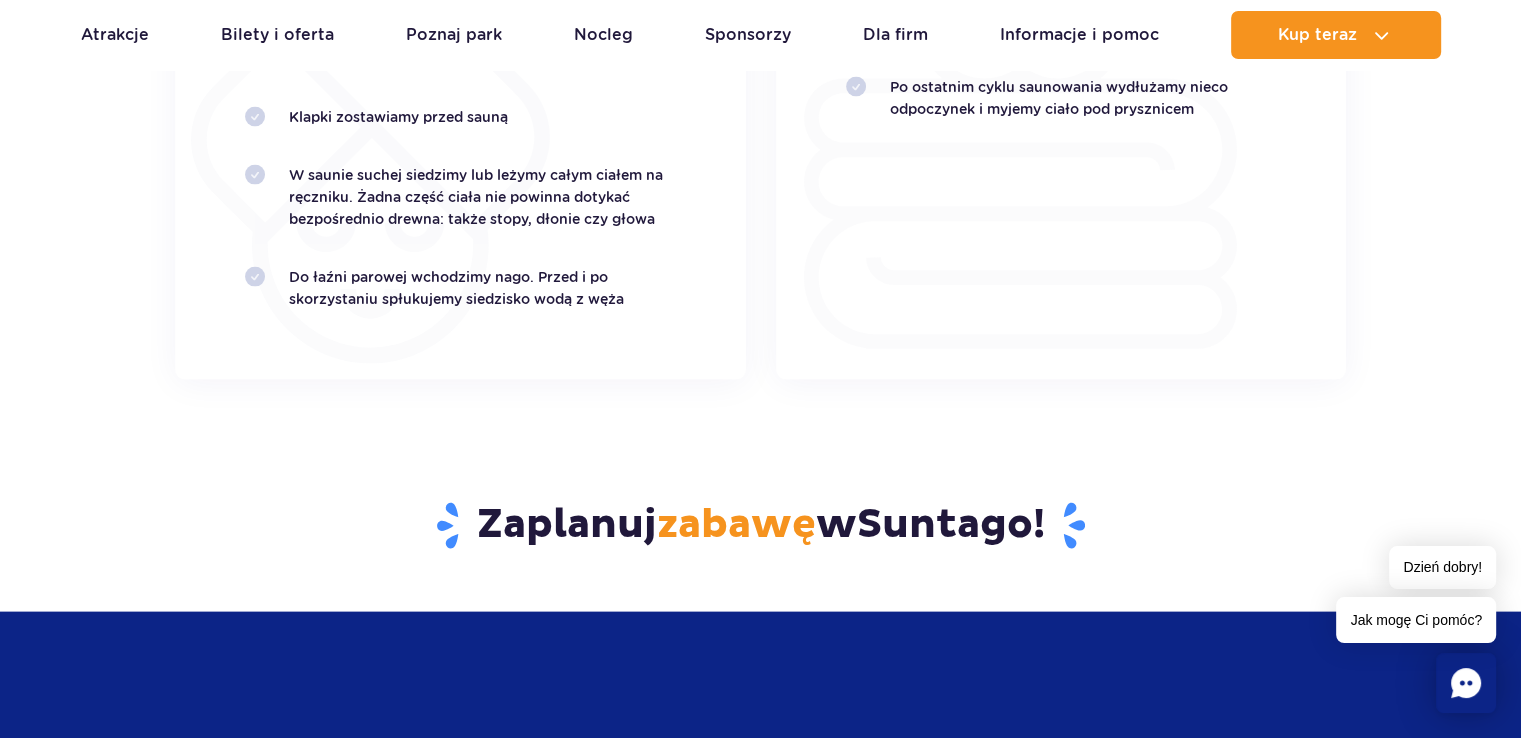scroll, scrollTop: 4088, scrollLeft: 0, axis: vertical 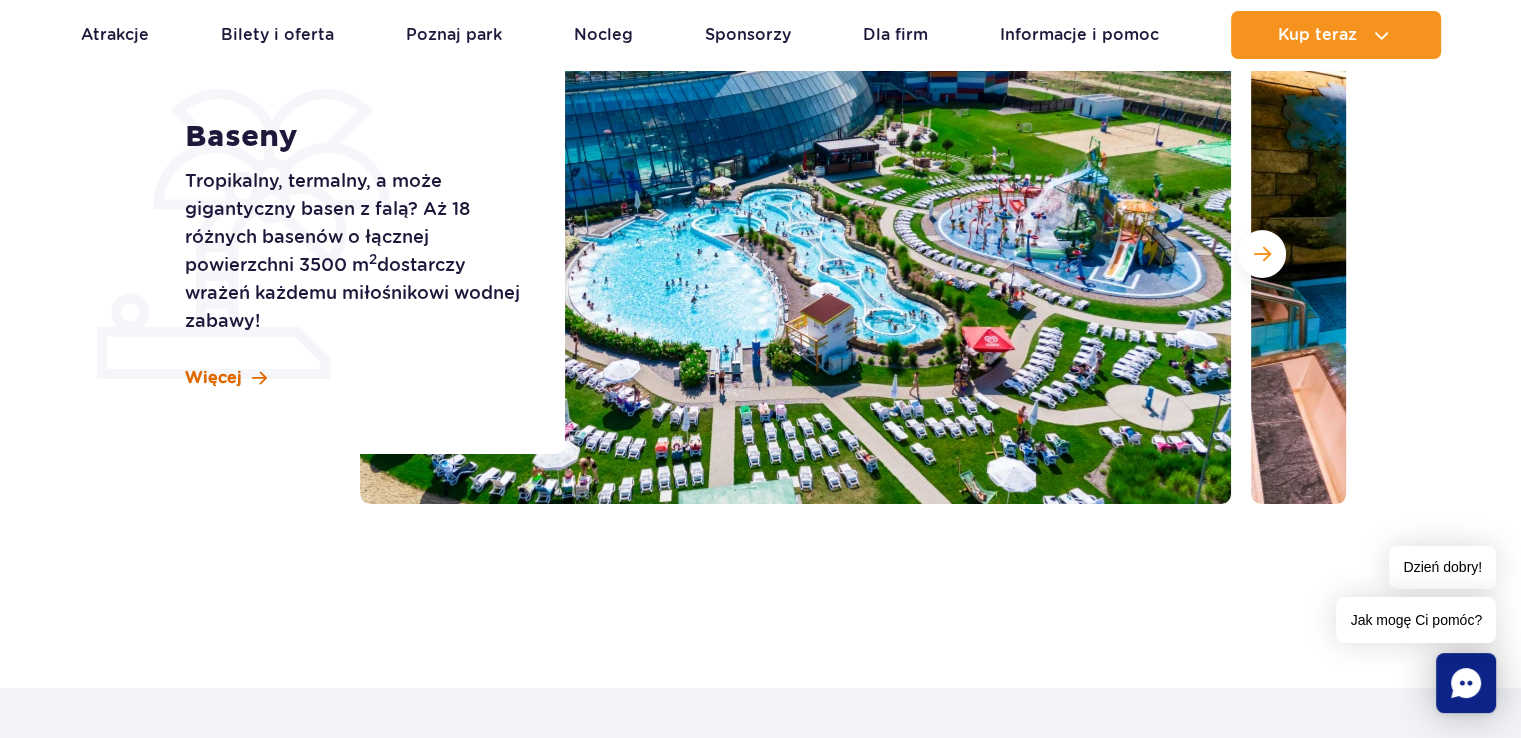 click on "Więcej" at bounding box center (213, 378) 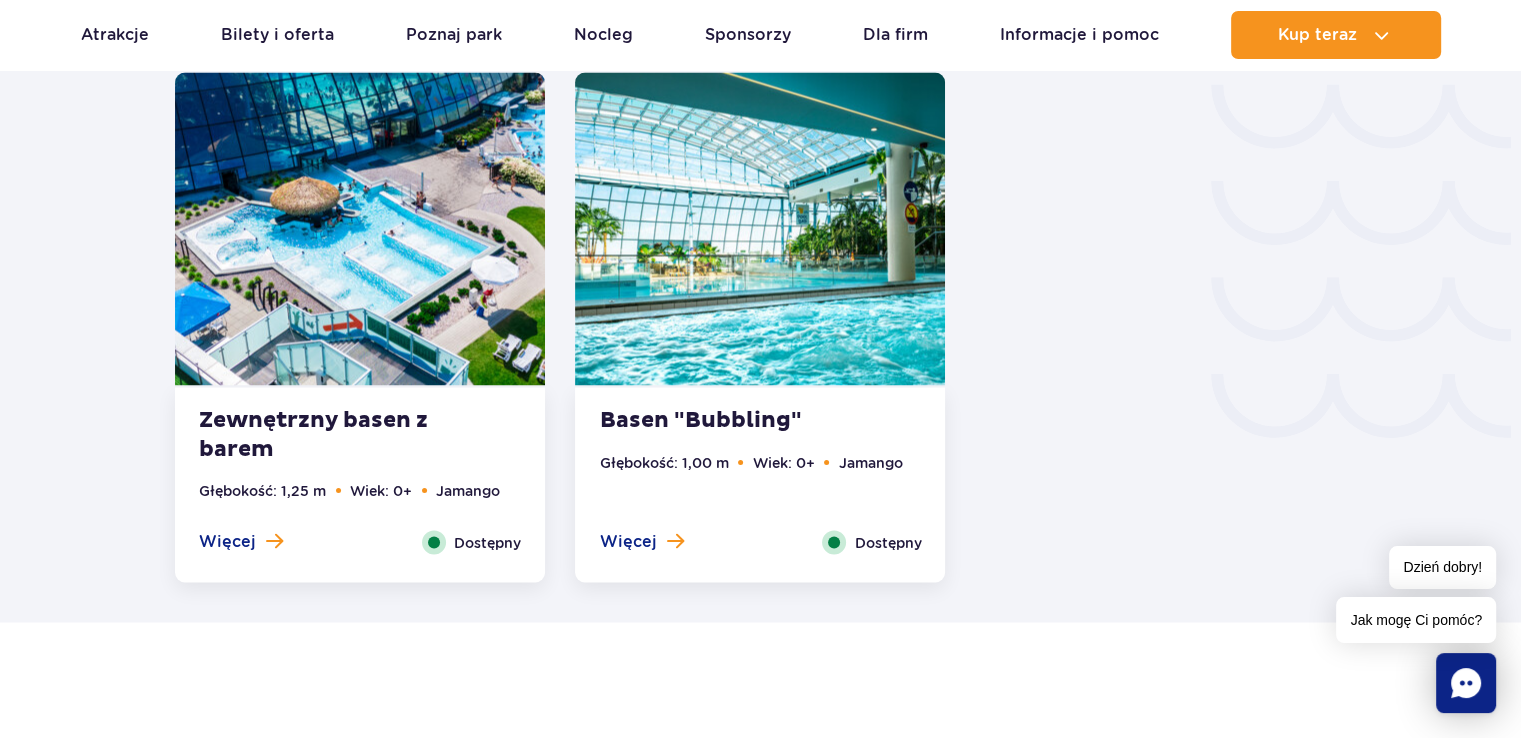 scroll, scrollTop: 3368, scrollLeft: 0, axis: vertical 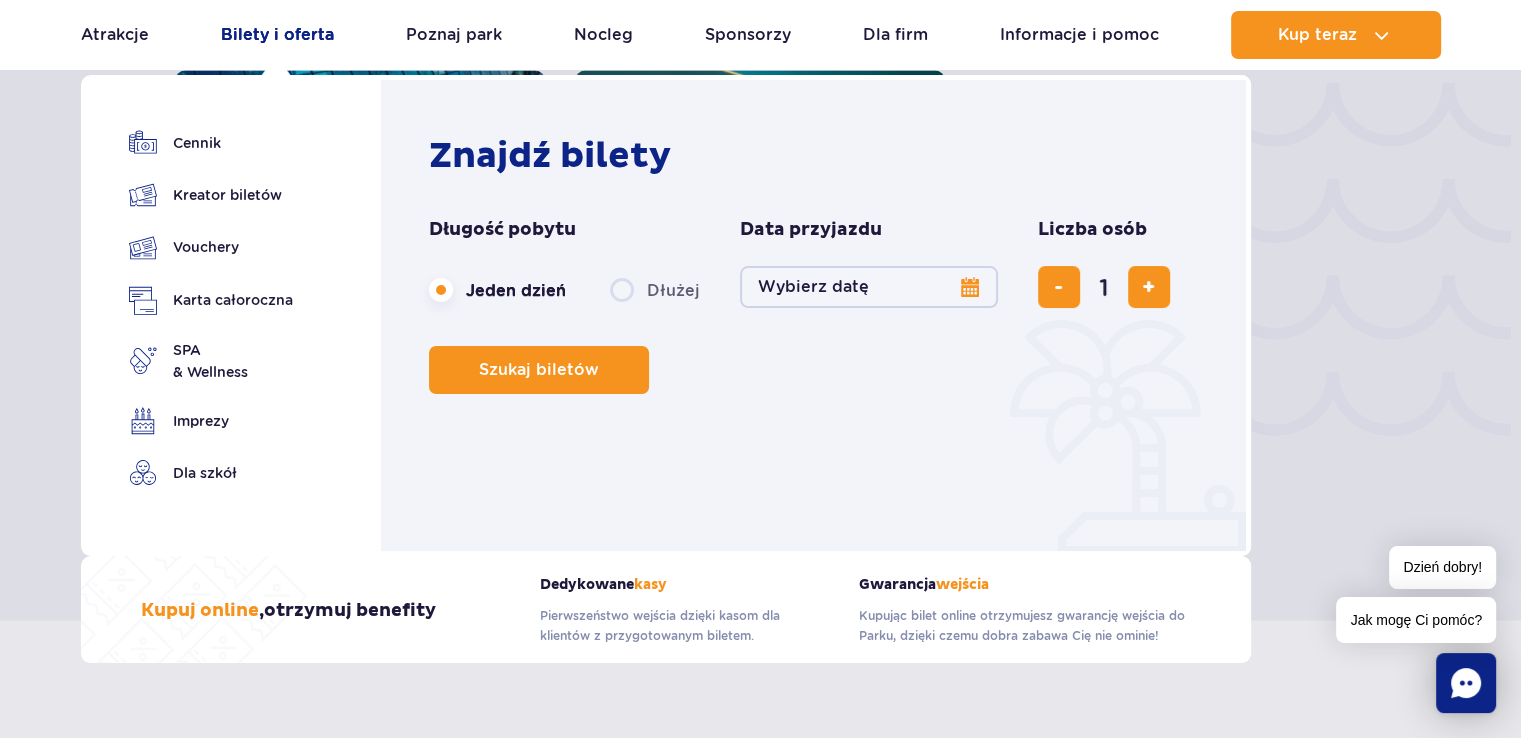 click on "Bilety i oferta" at bounding box center [277, 35] 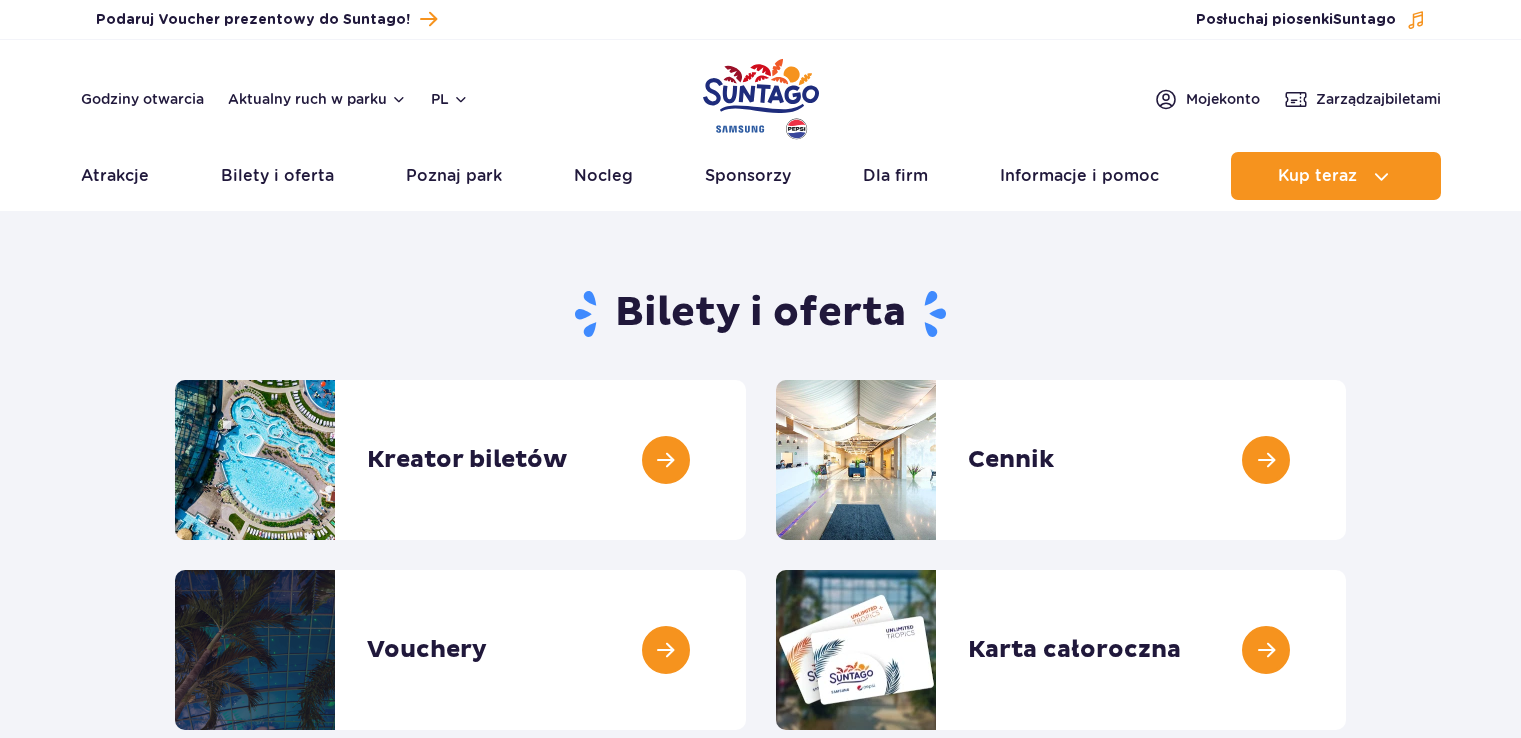 scroll, scrollTop: 0, scrollLeft: 0, axis: both 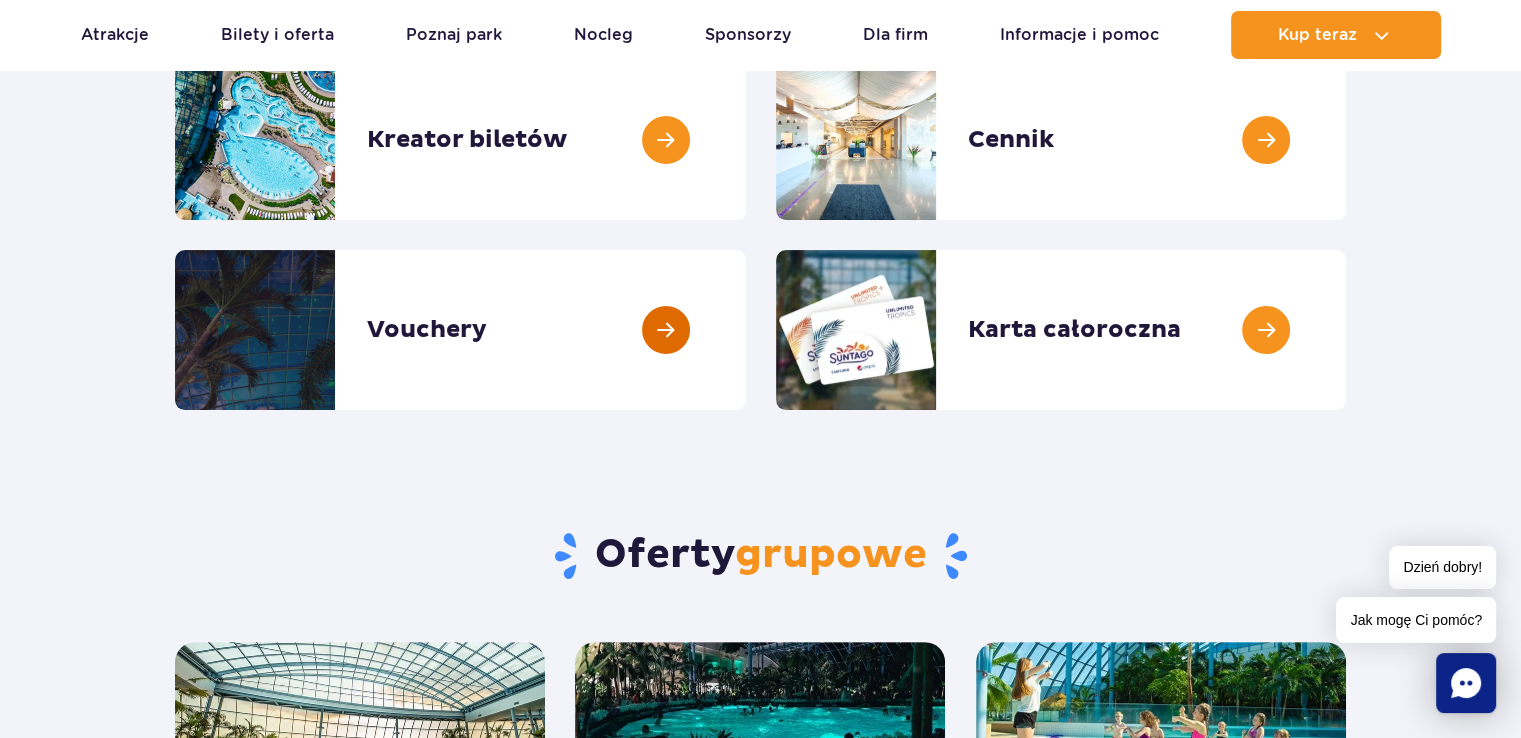 click at bounding box center [746, 330] 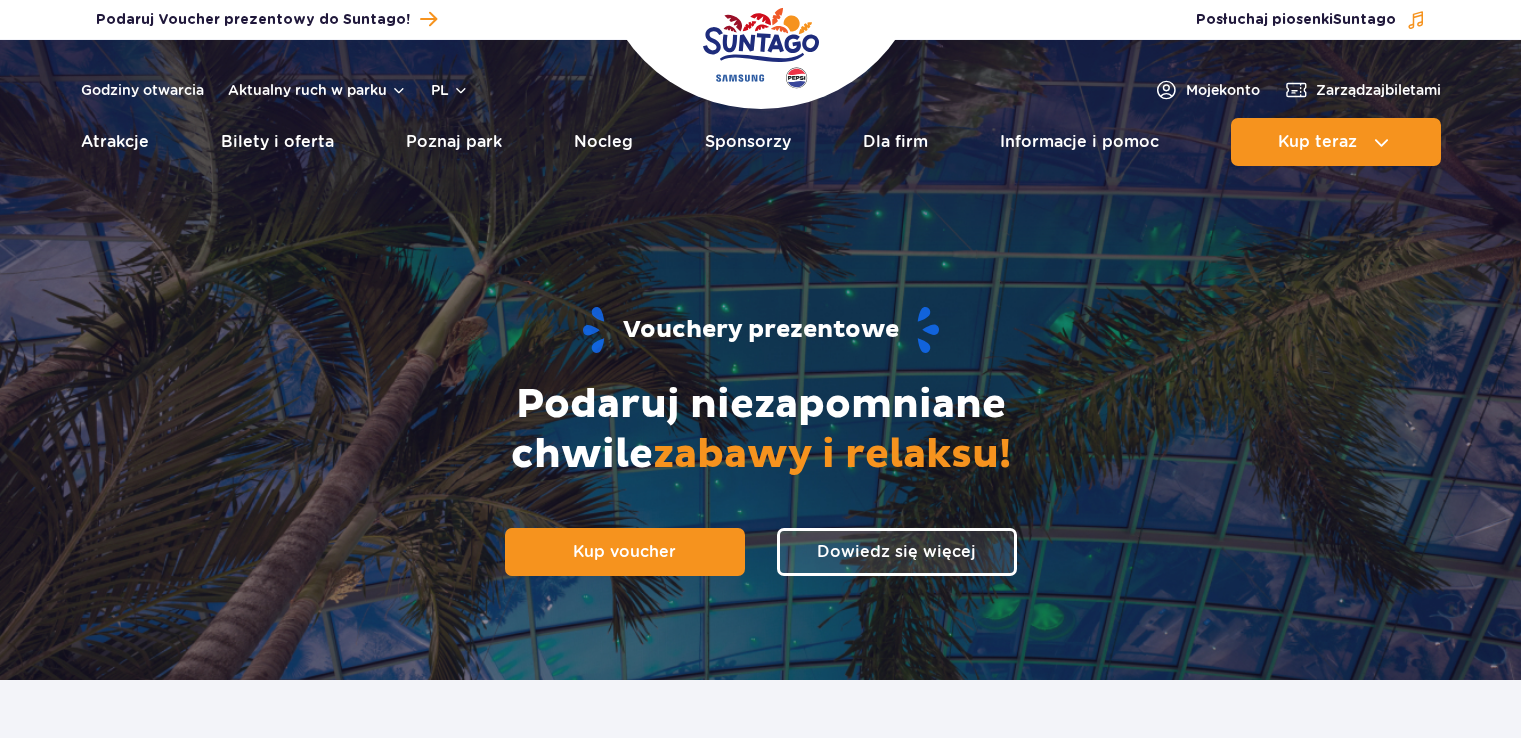 scroll, scrollTop: 0, scrollLeft: 0, axis: both 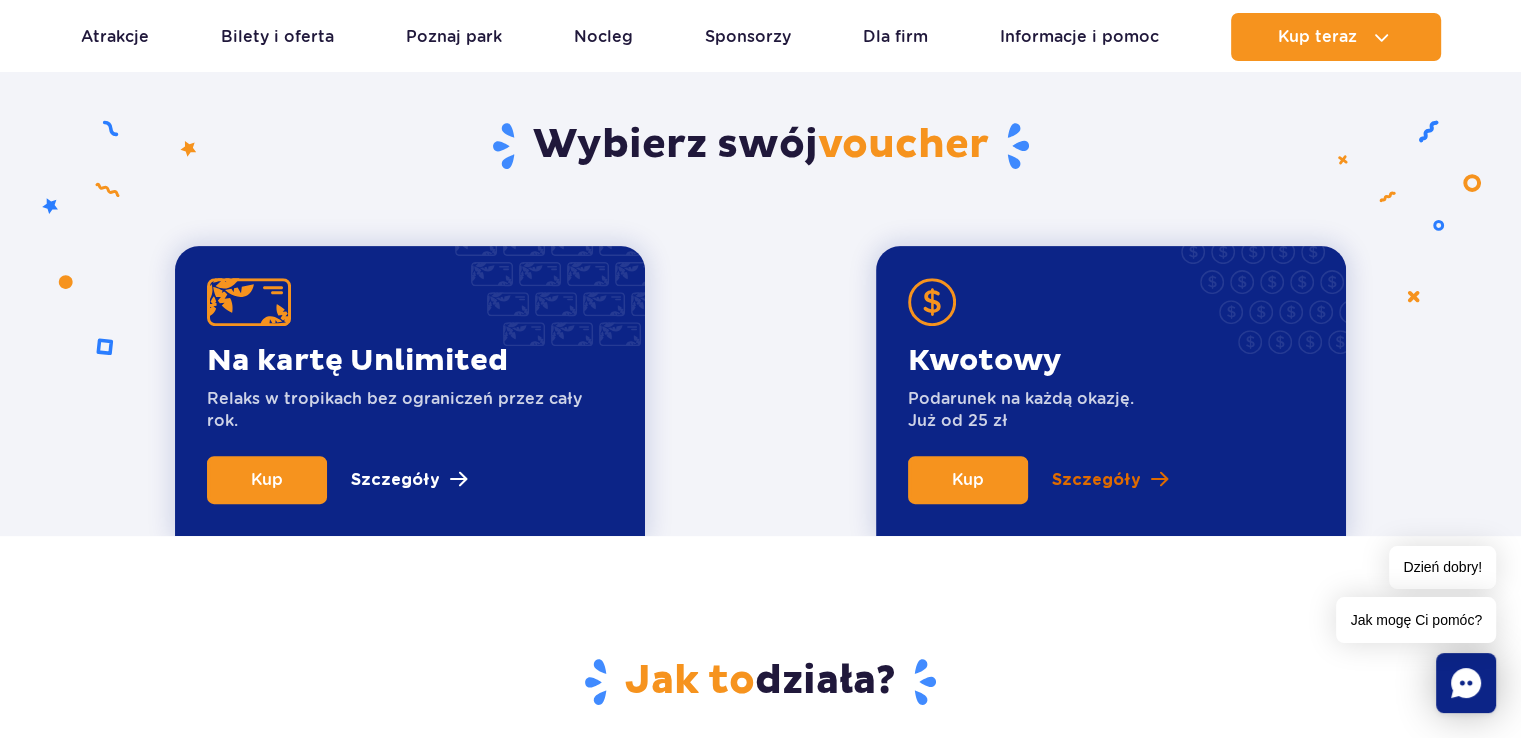 click on "Szczegóły" at bounding box center (1096, 480) 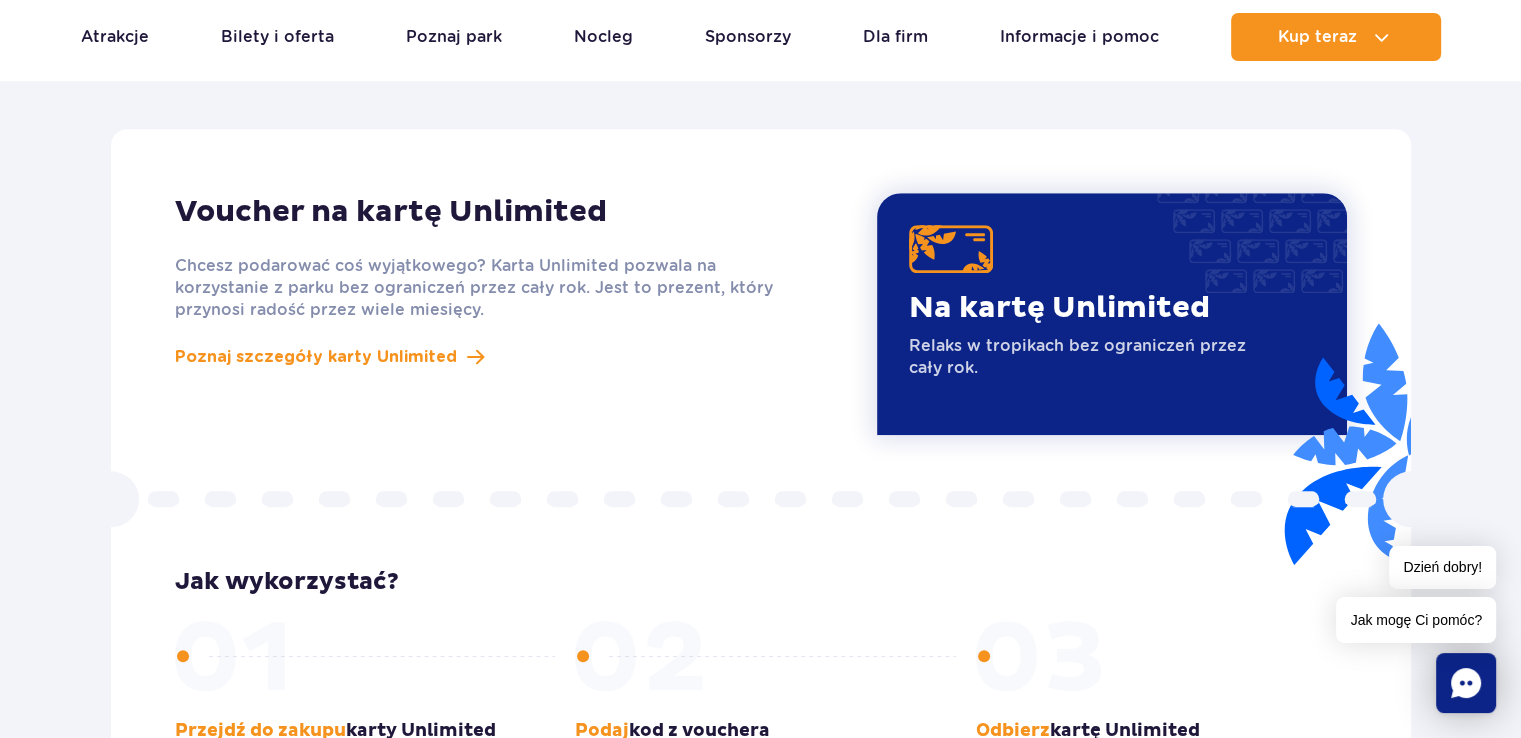 scroll, scrollTop: 1653, scrollLeft: 0, axis: vertical 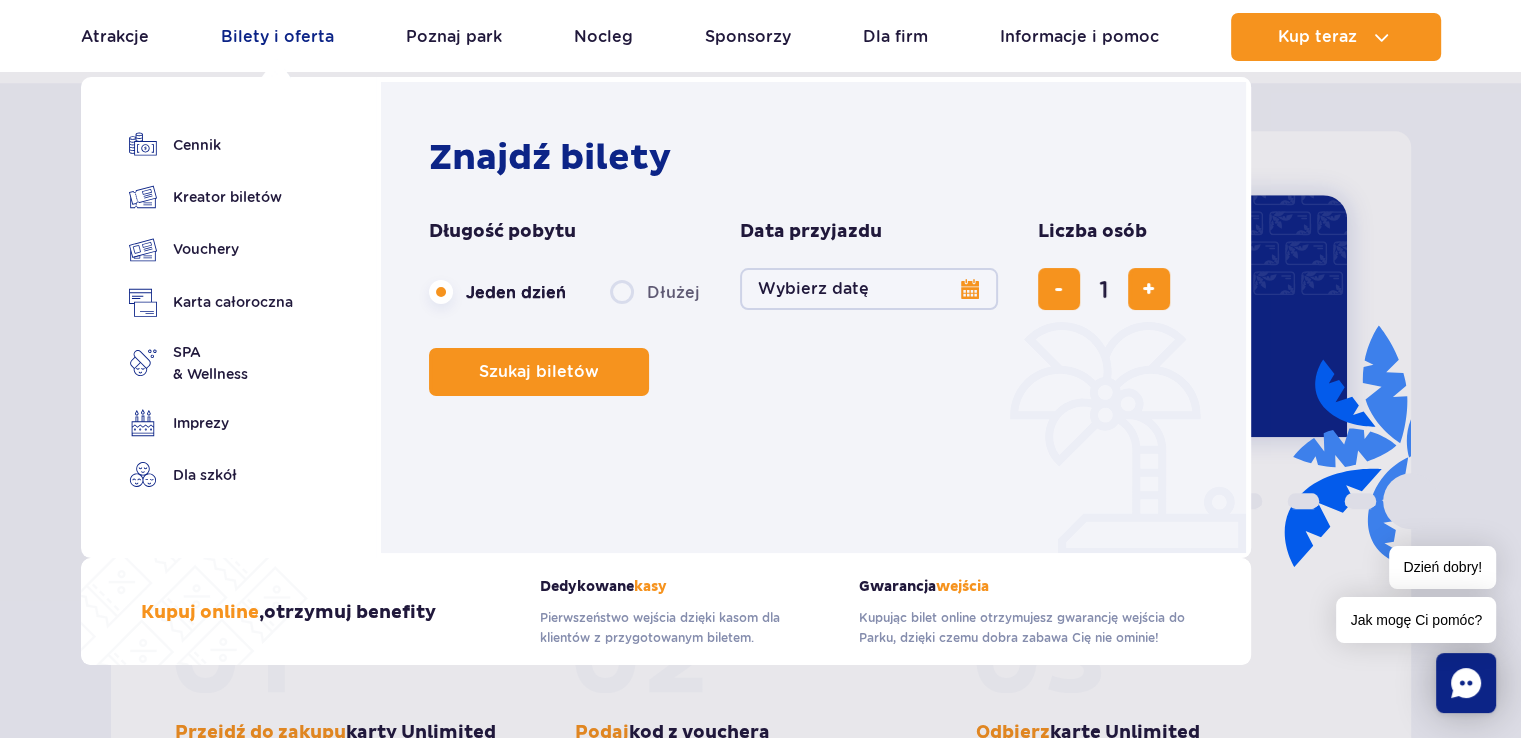 click on "Bilety i oferta" at bounding box center [277, 37] 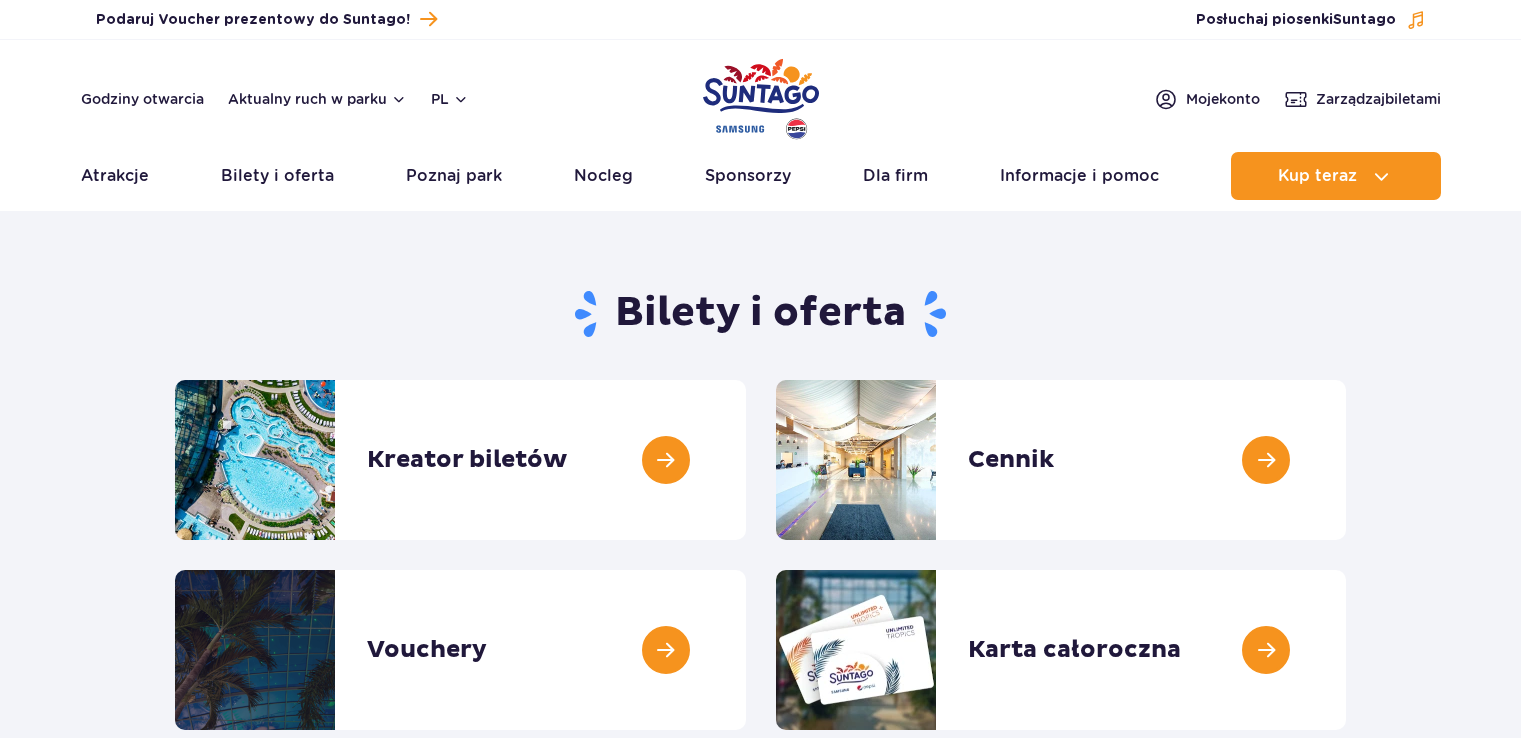 scroll, scrollTop: 0, scrollLeft: 0, axis: both 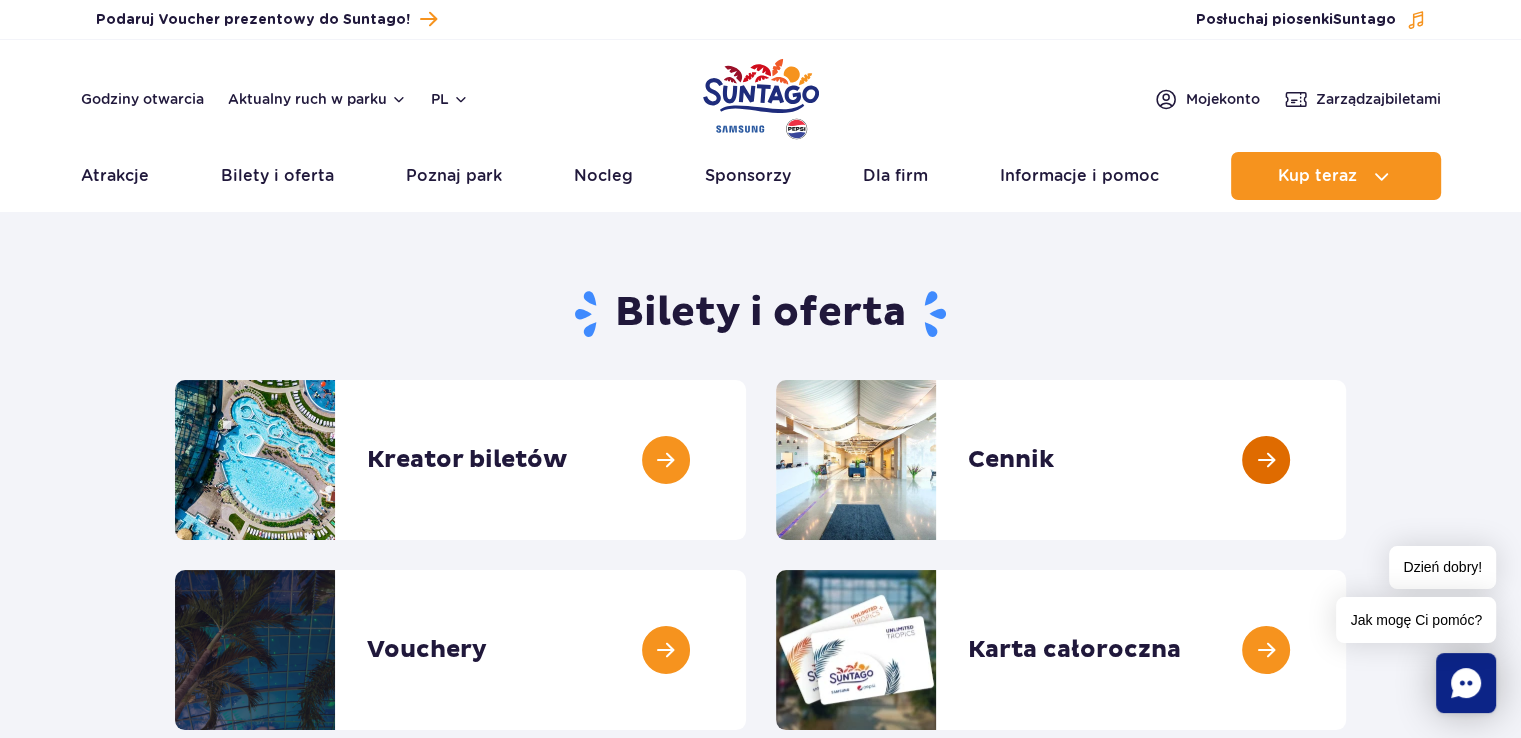 click at bounding box center (1346, 460) 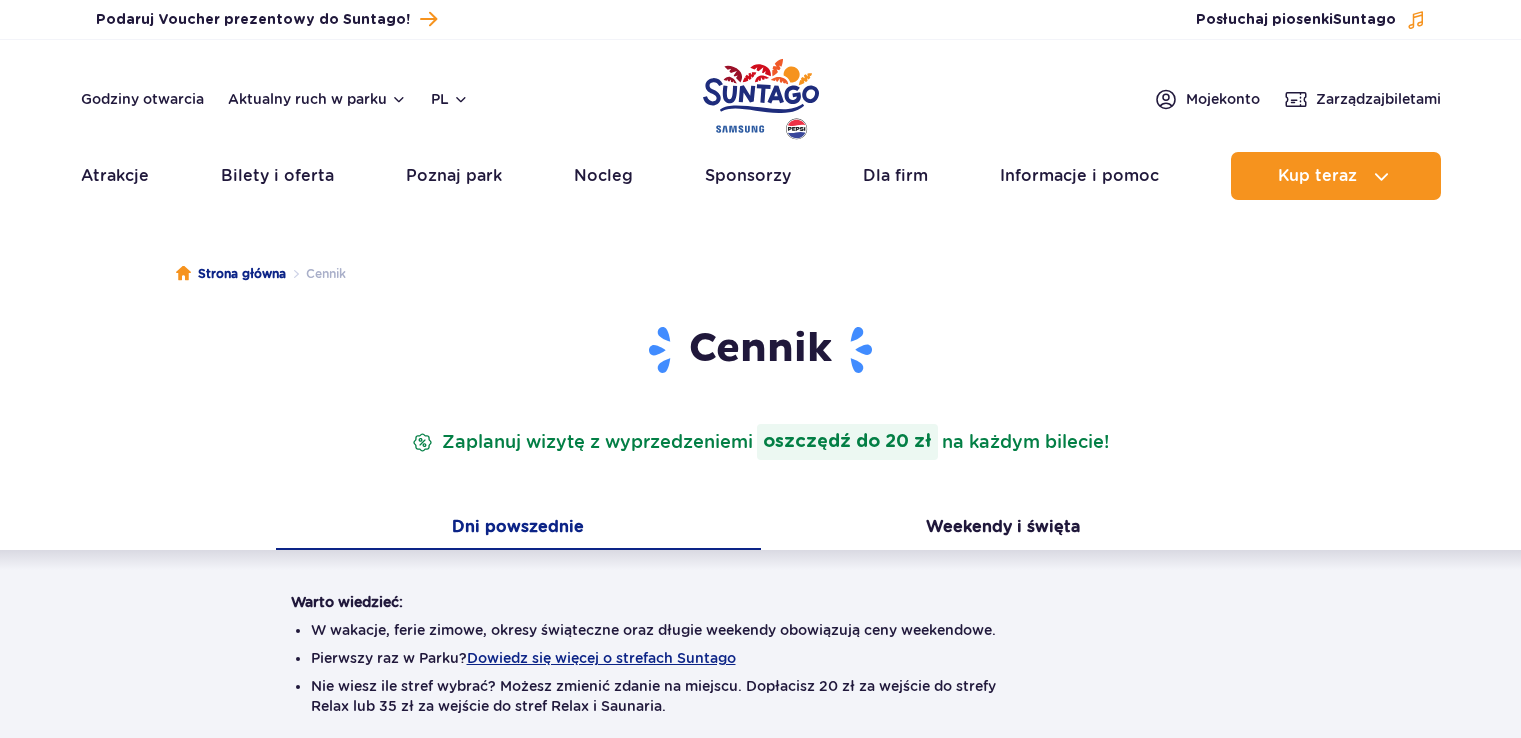 scroll, scrollTop: 0, scrollLeft: 0, axis: both 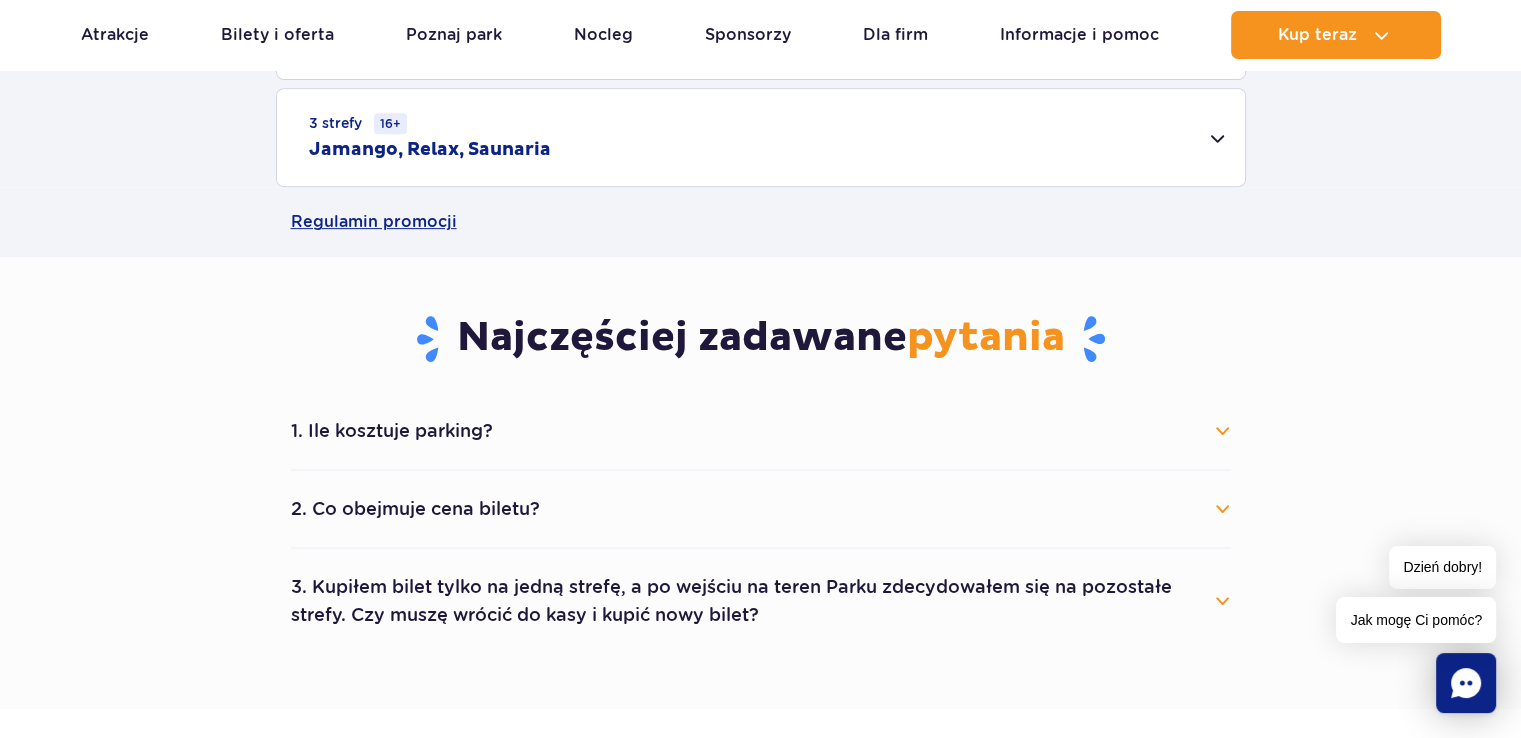 click on "2. Co obejmuje cena biletu?" at bounding box center [761, 509] 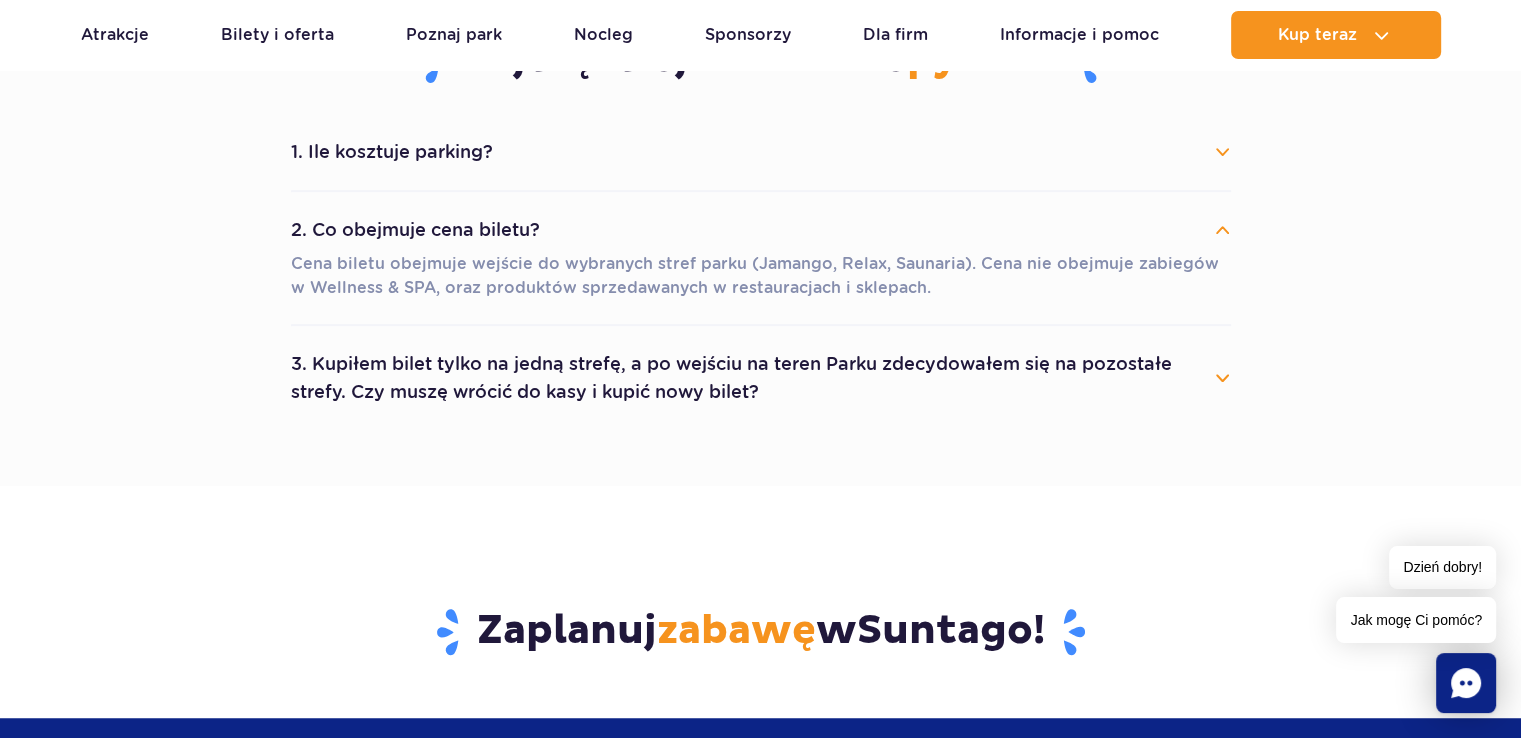 scroll, scrollTop: 1278, scrollLeft: 0, axis: vertical 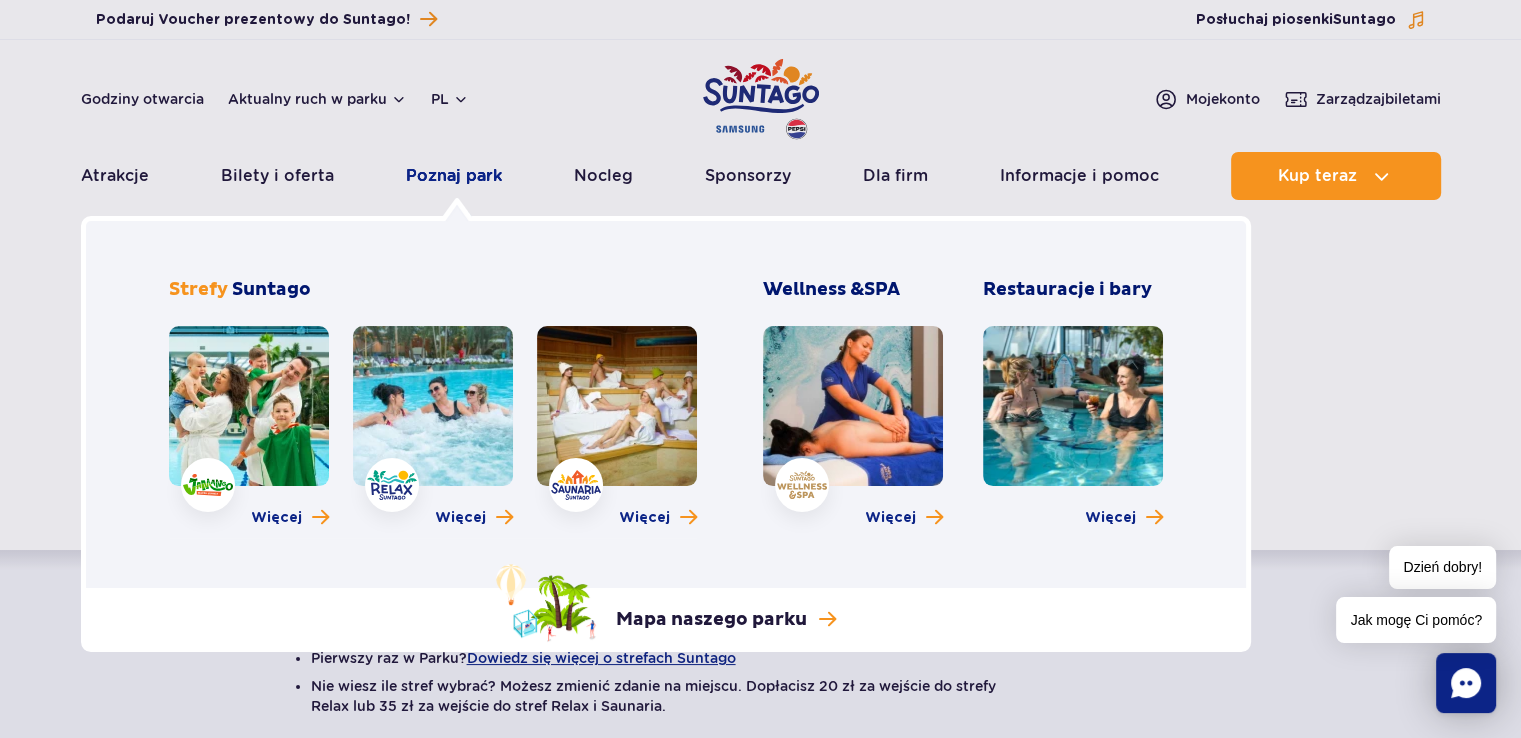click on "Poznaj park" at bounding box center (454, 176) 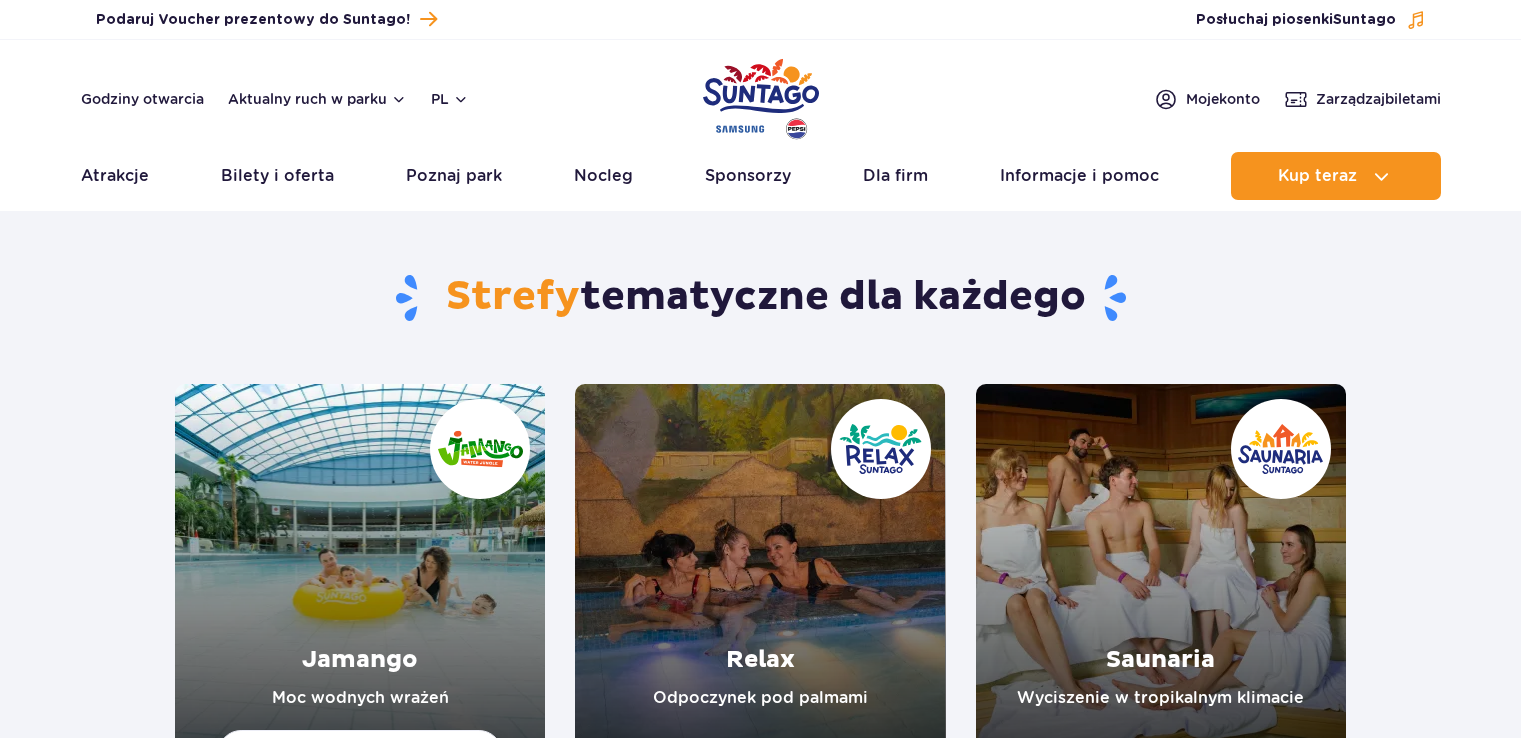 scroll, scrollTop: 0, scrollLeft: 0, axis: both 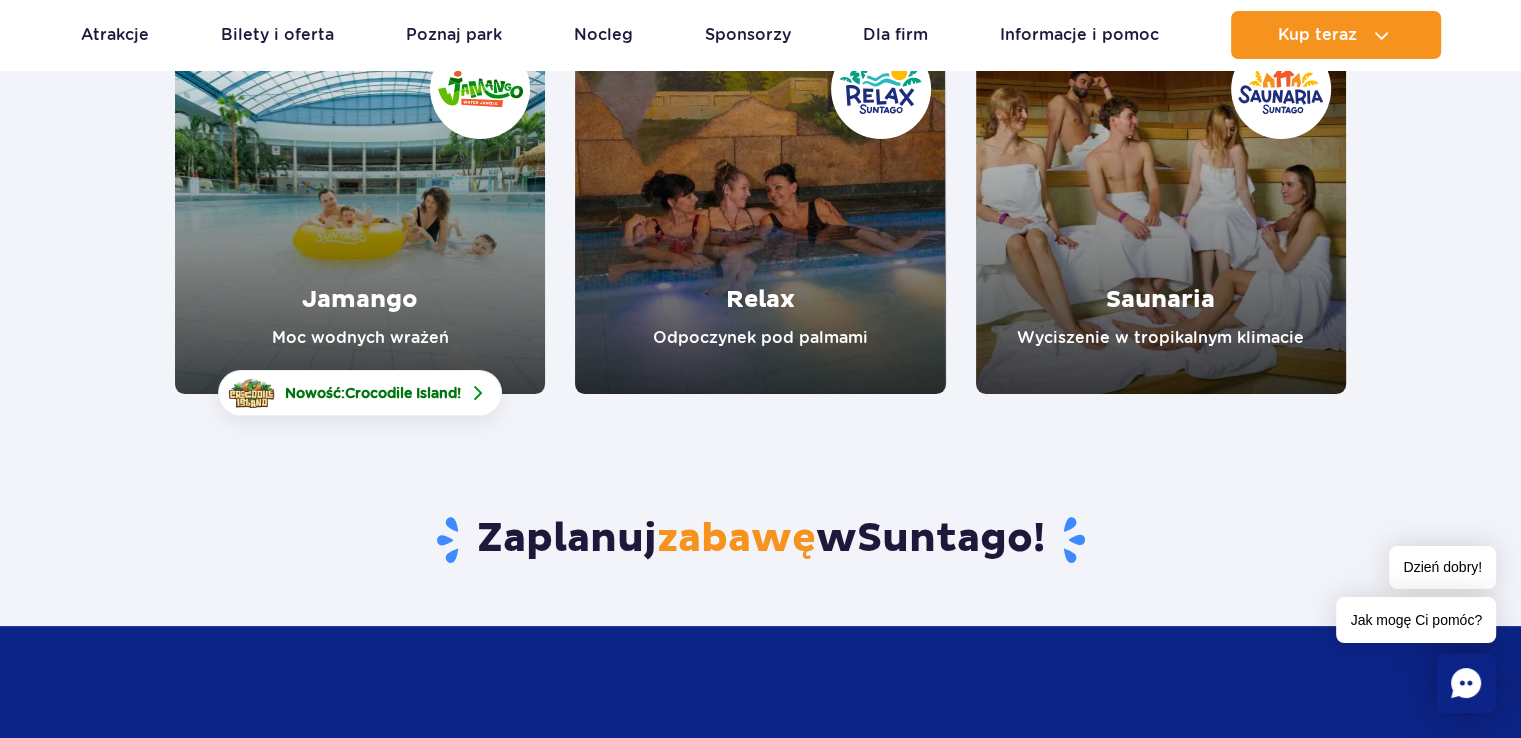 click at bounding box center (760, 209) 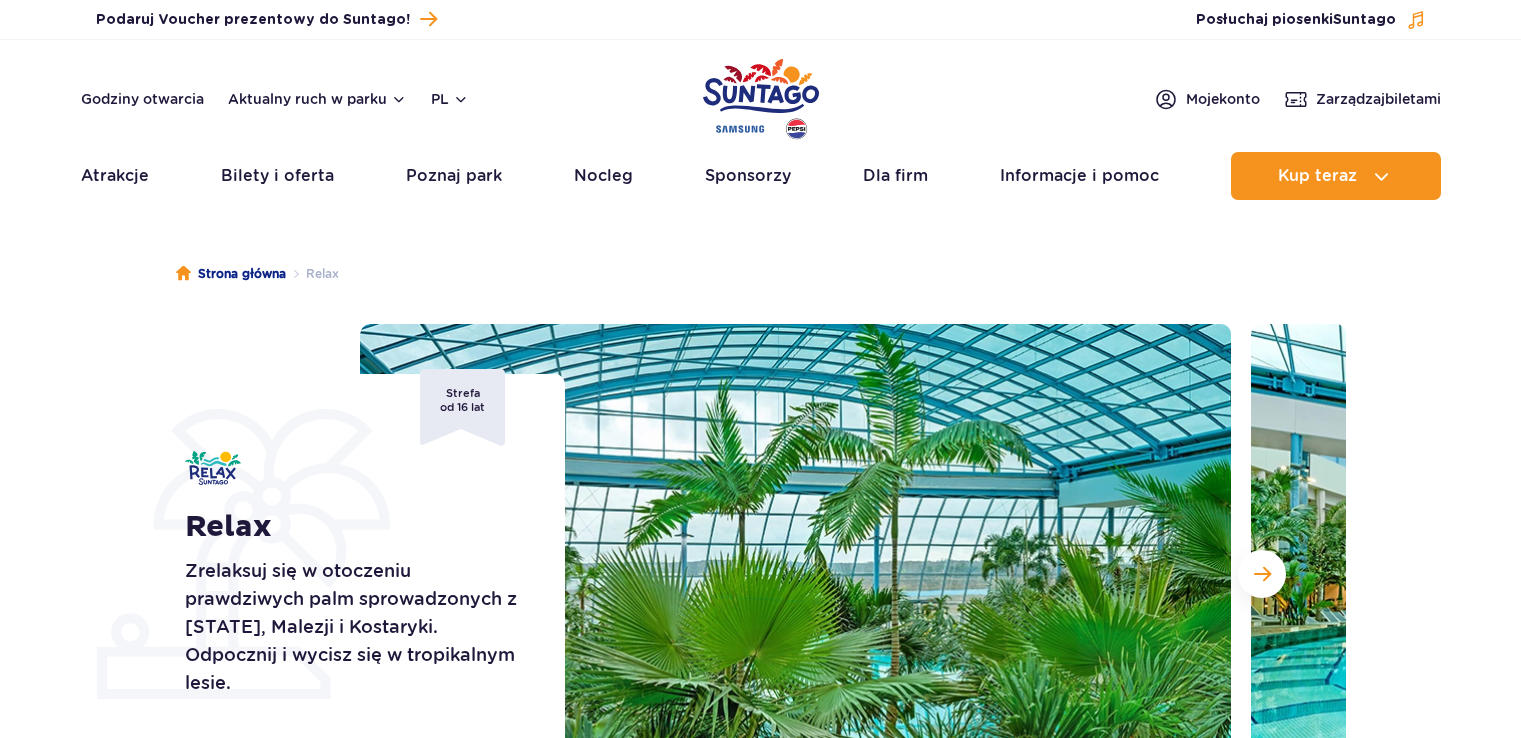 scroll, scrollTop: 0, scrollLeft: 0, axis: both 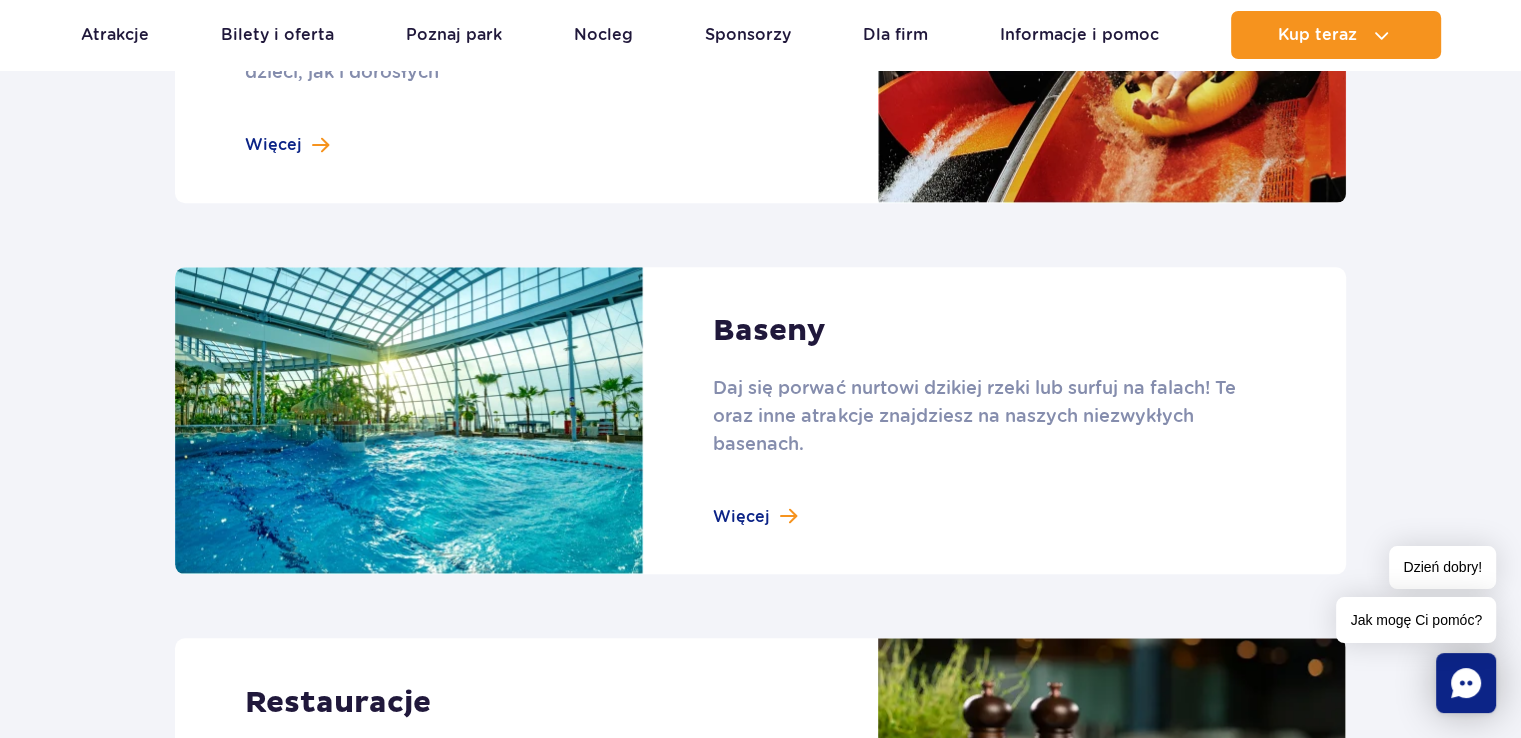 click at bounding box center [760, 421] 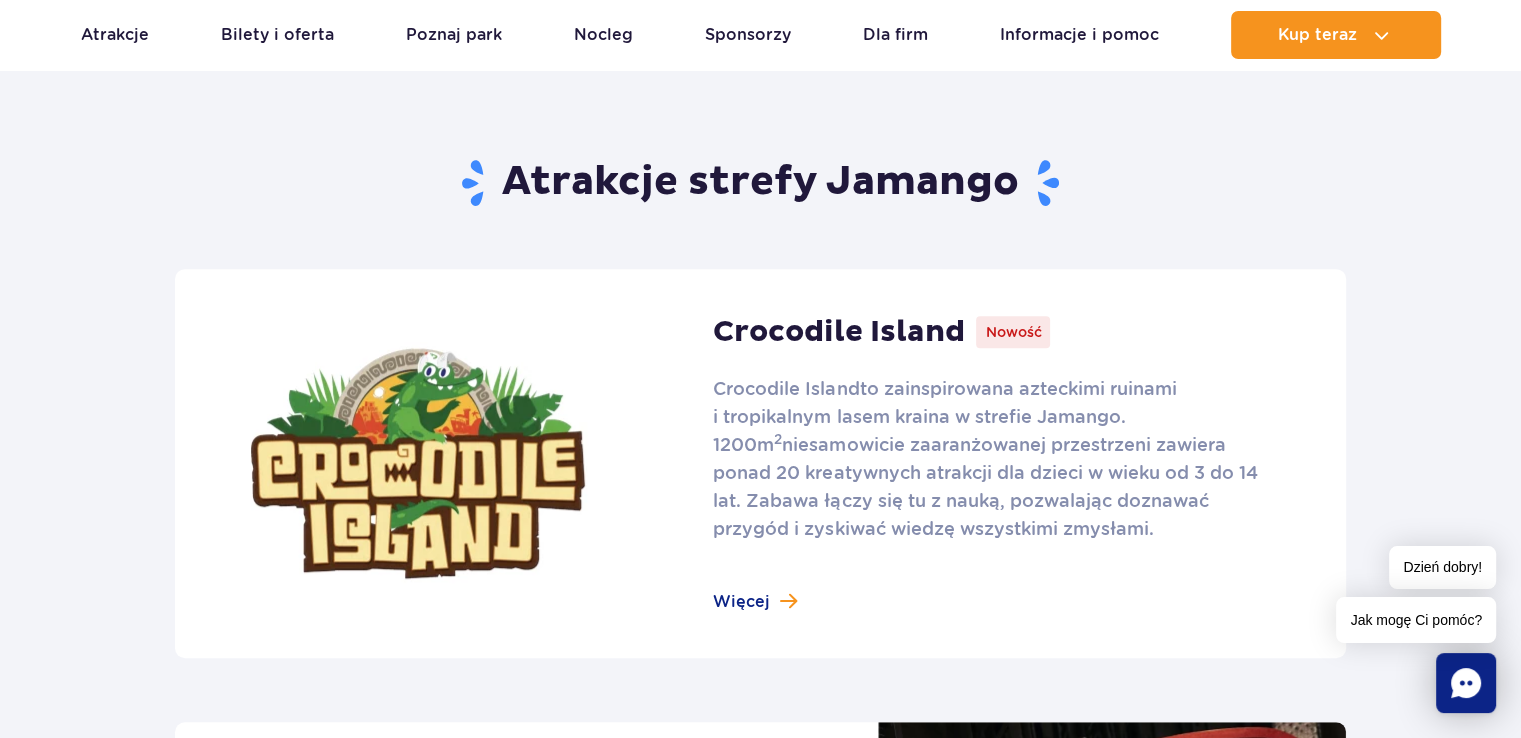 scroll, scrollTop: 1160, scrollLeft: 0, axis: vertical 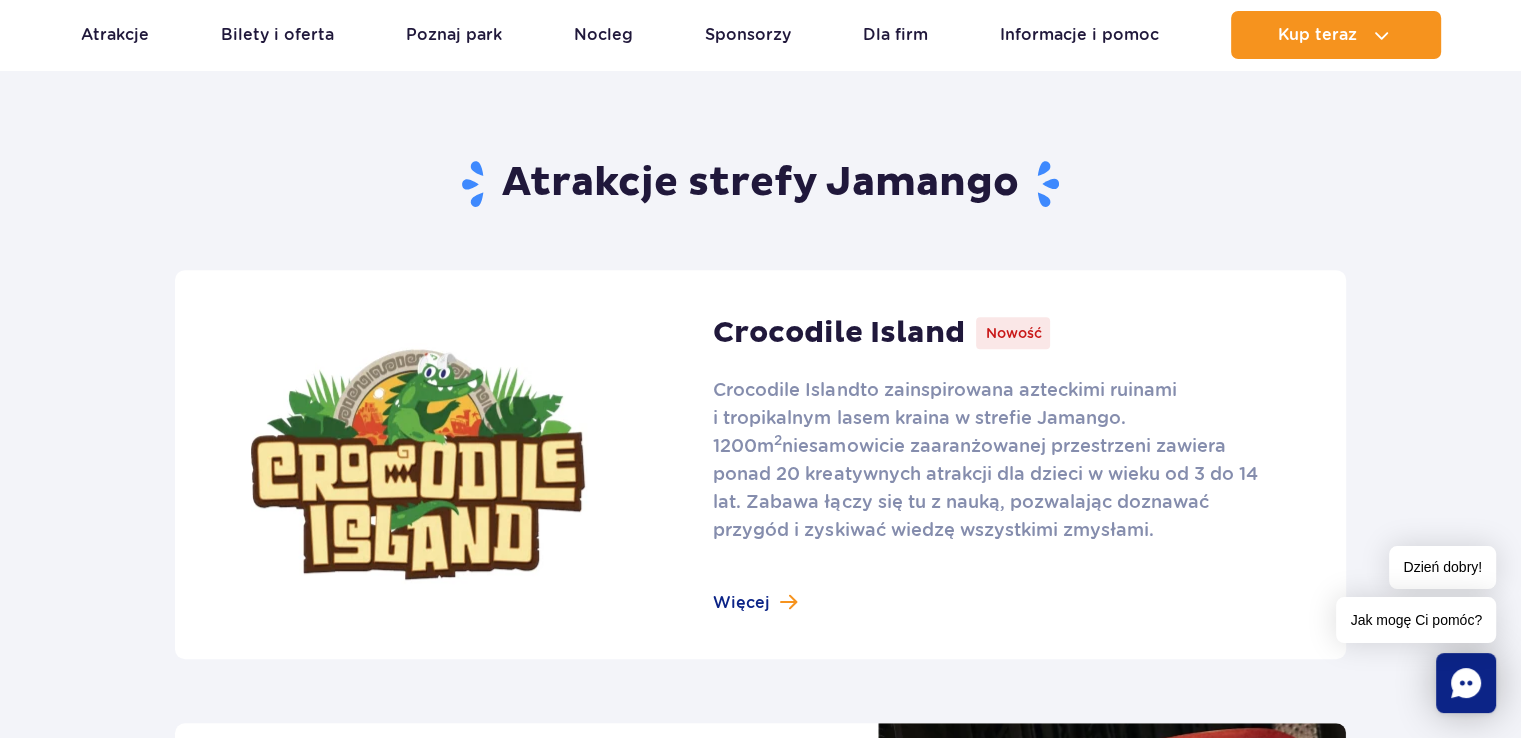 click at bounding box center [760, 464] 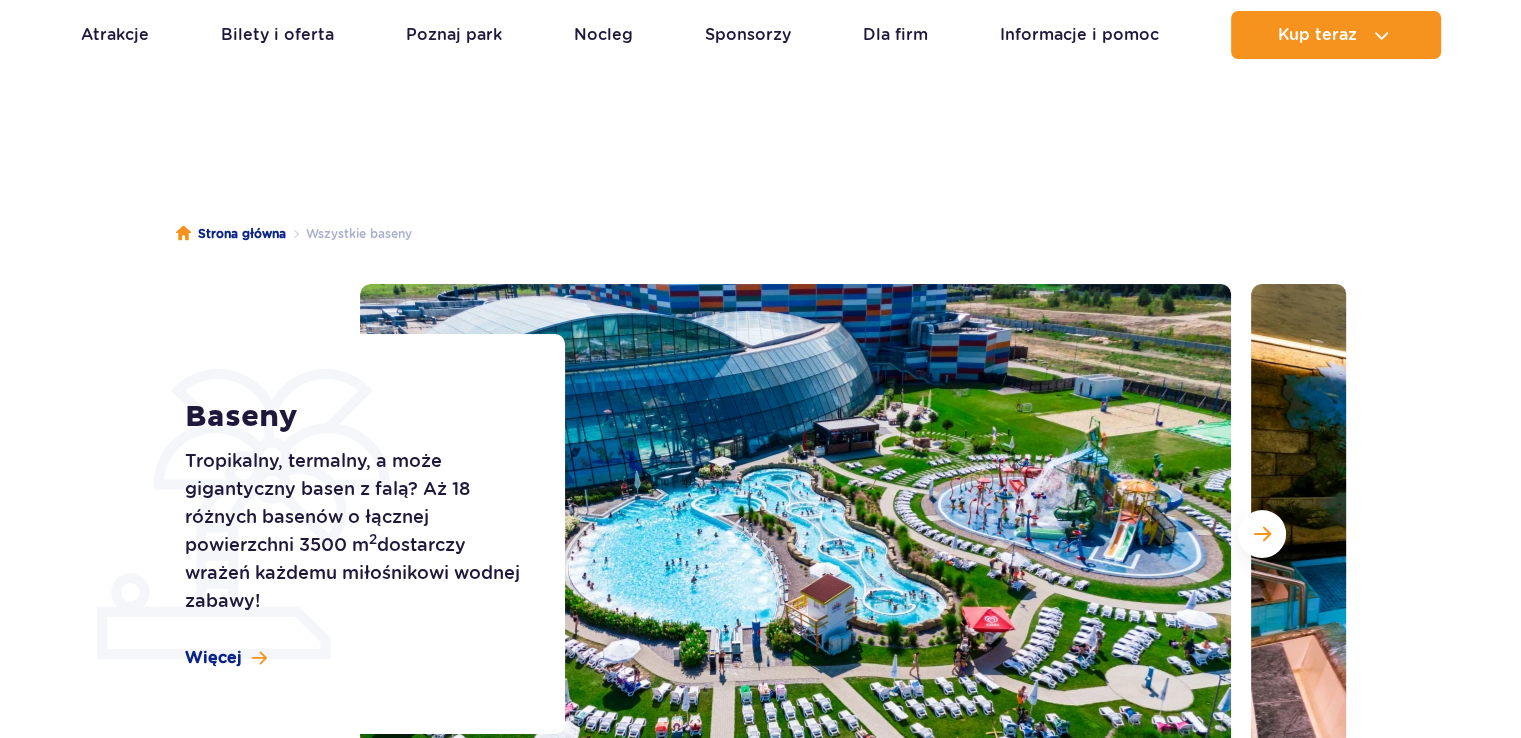 scroll, scrollTop: 40, scrollLeft: 0, axis: vertical 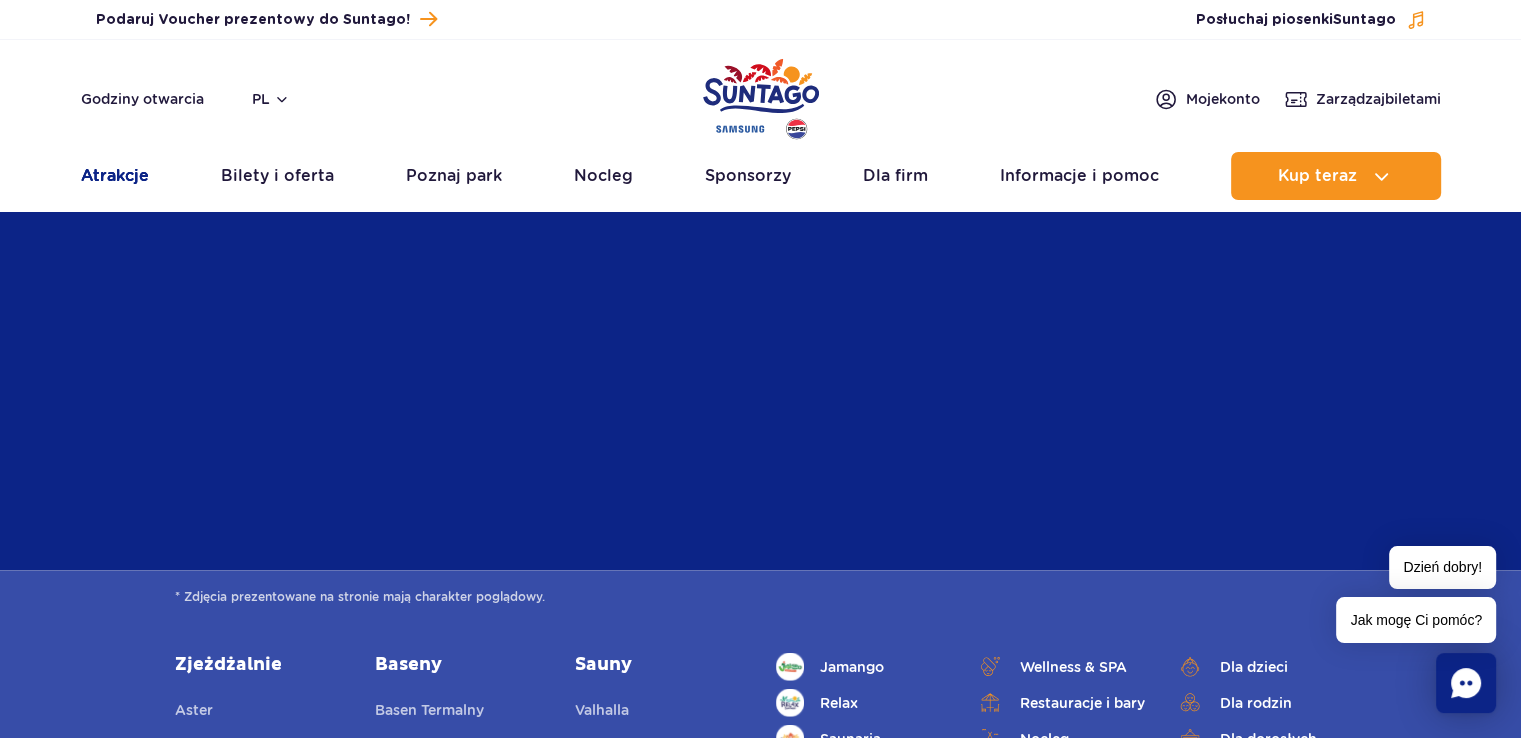 click on "Atrakcje" at bounding box center [115, 176] 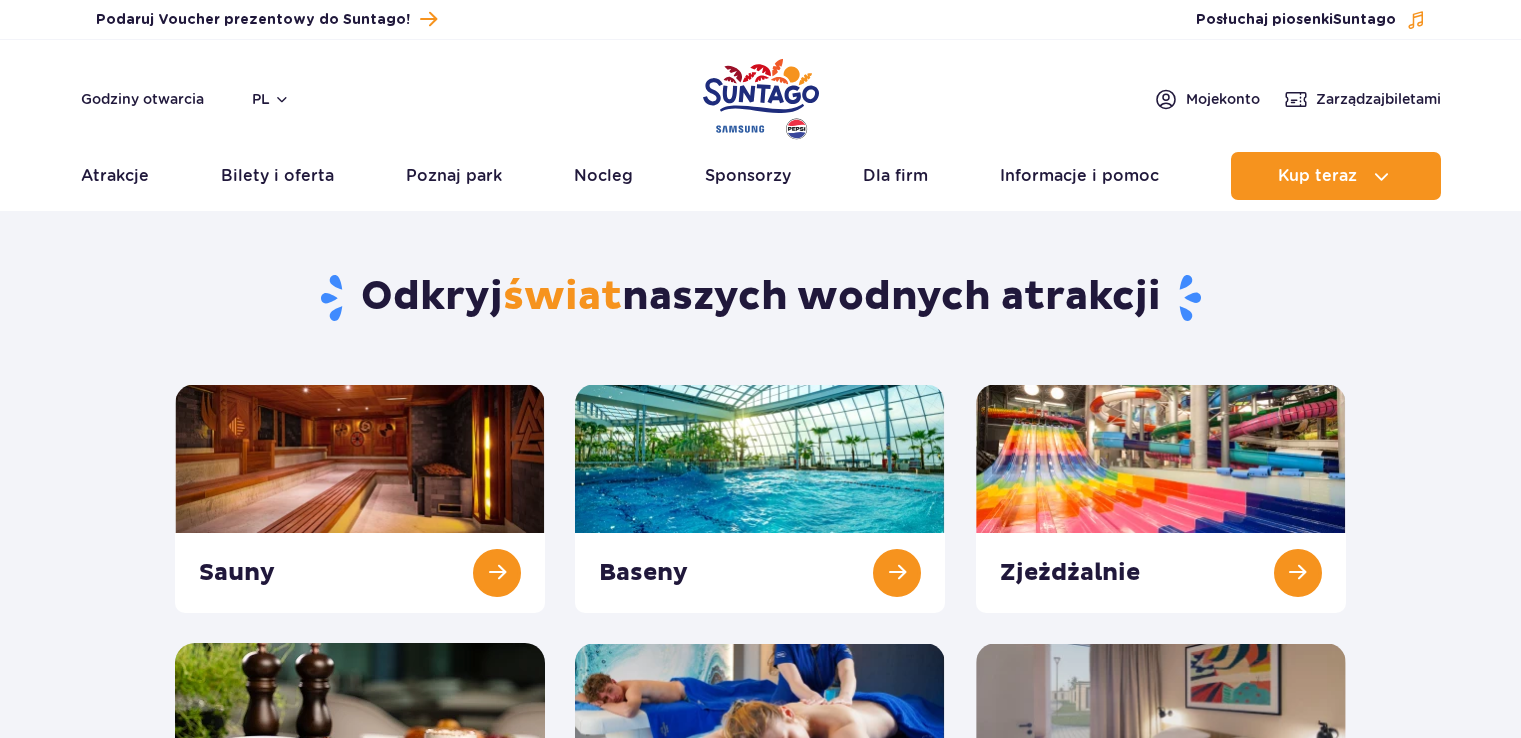 scroll, scrollTop: 0, scrollLeft: 0, axis: both 